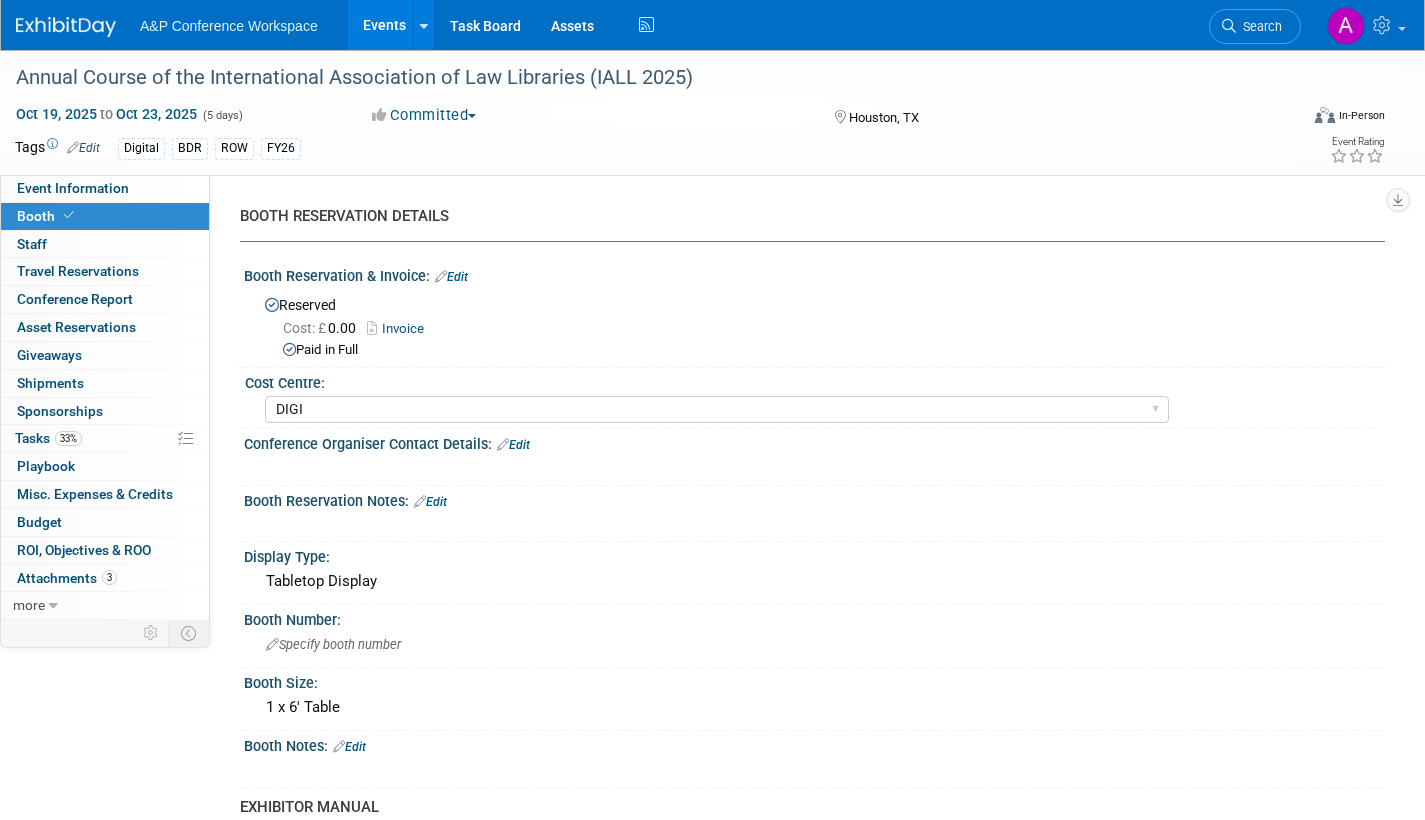 select on "DIGI" 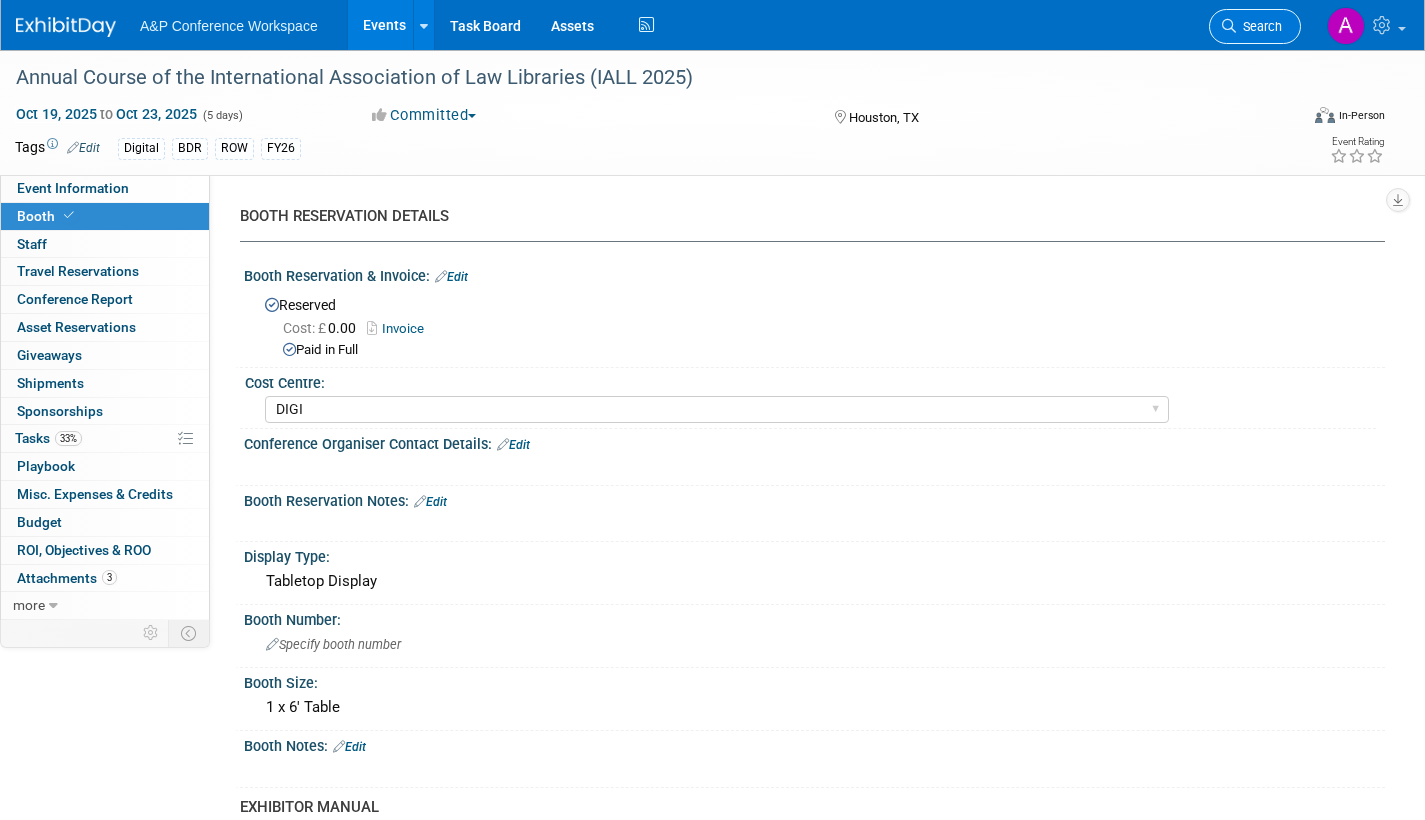 click on "Search" at bounding box center [1259, 26] 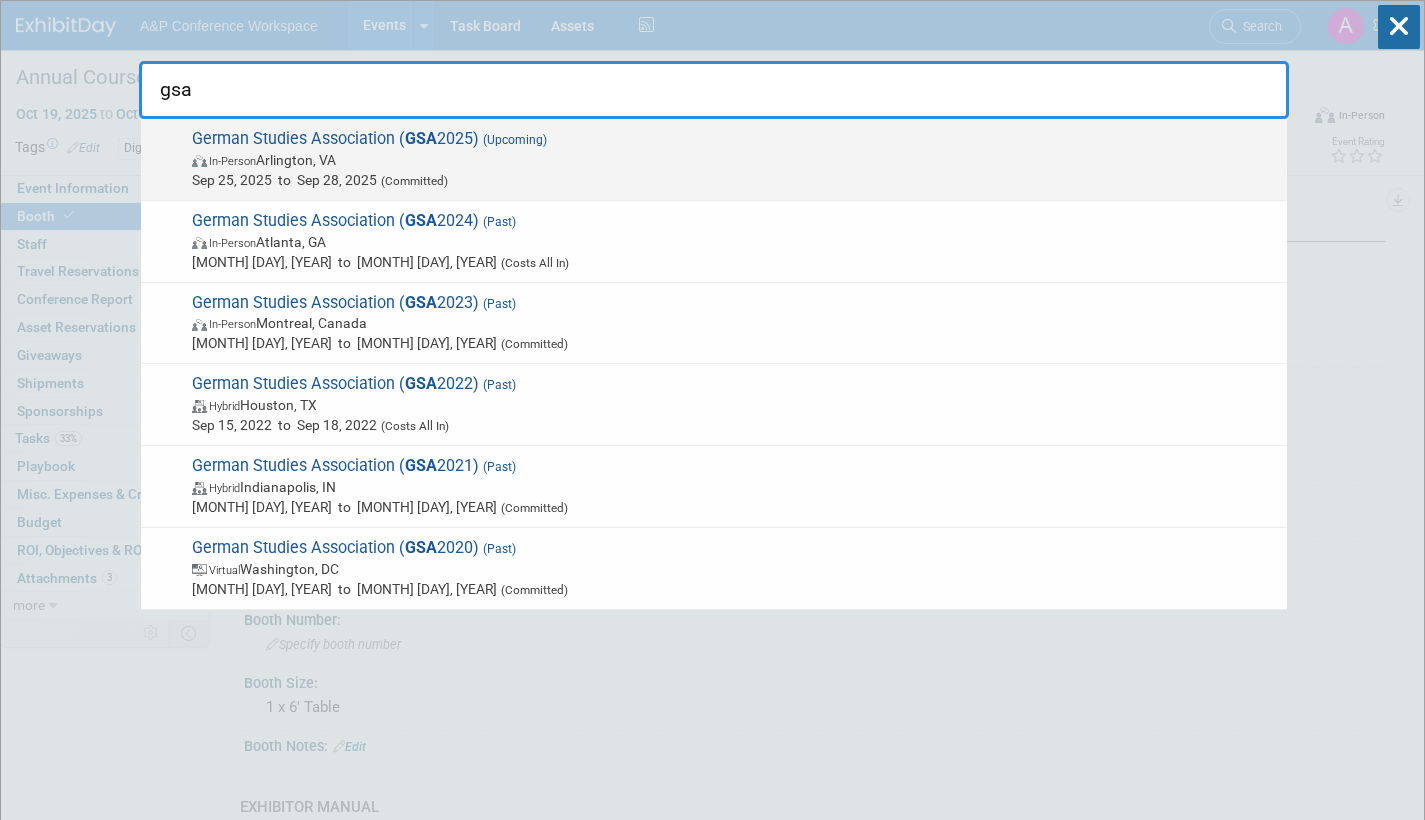 type on "gsa" 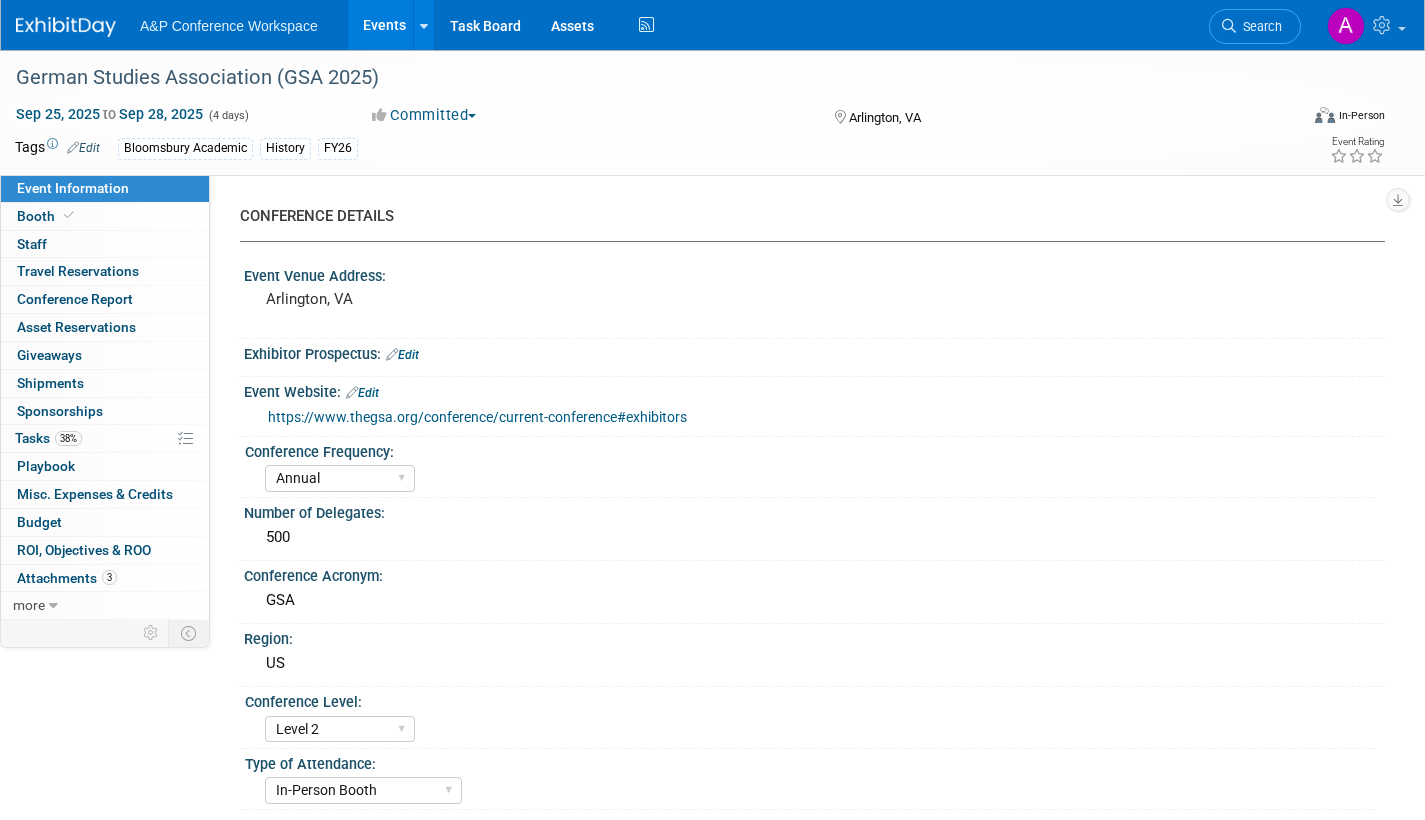 select on "Annual" 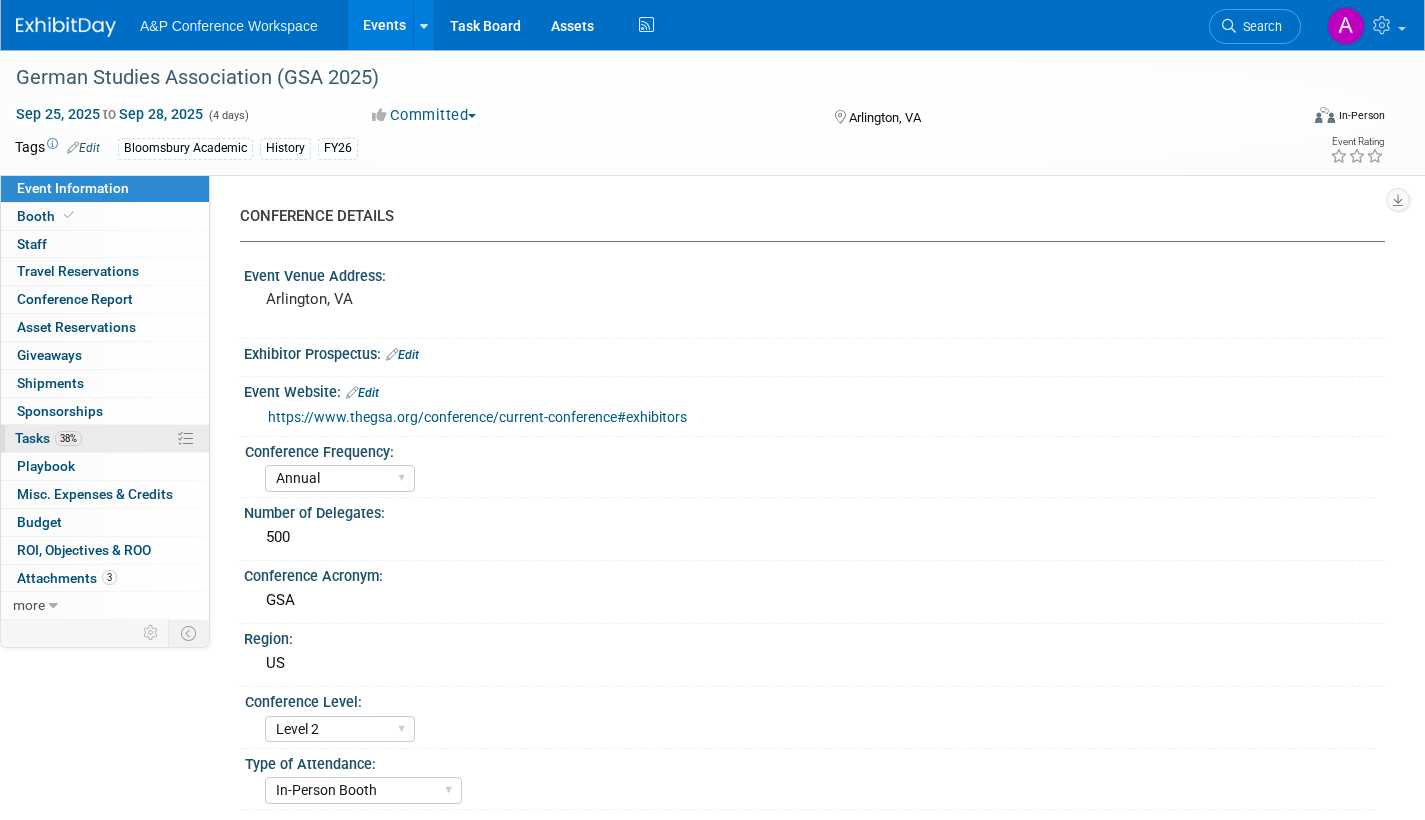 click on "Tasks 38%" at bounding box center [48, 438] 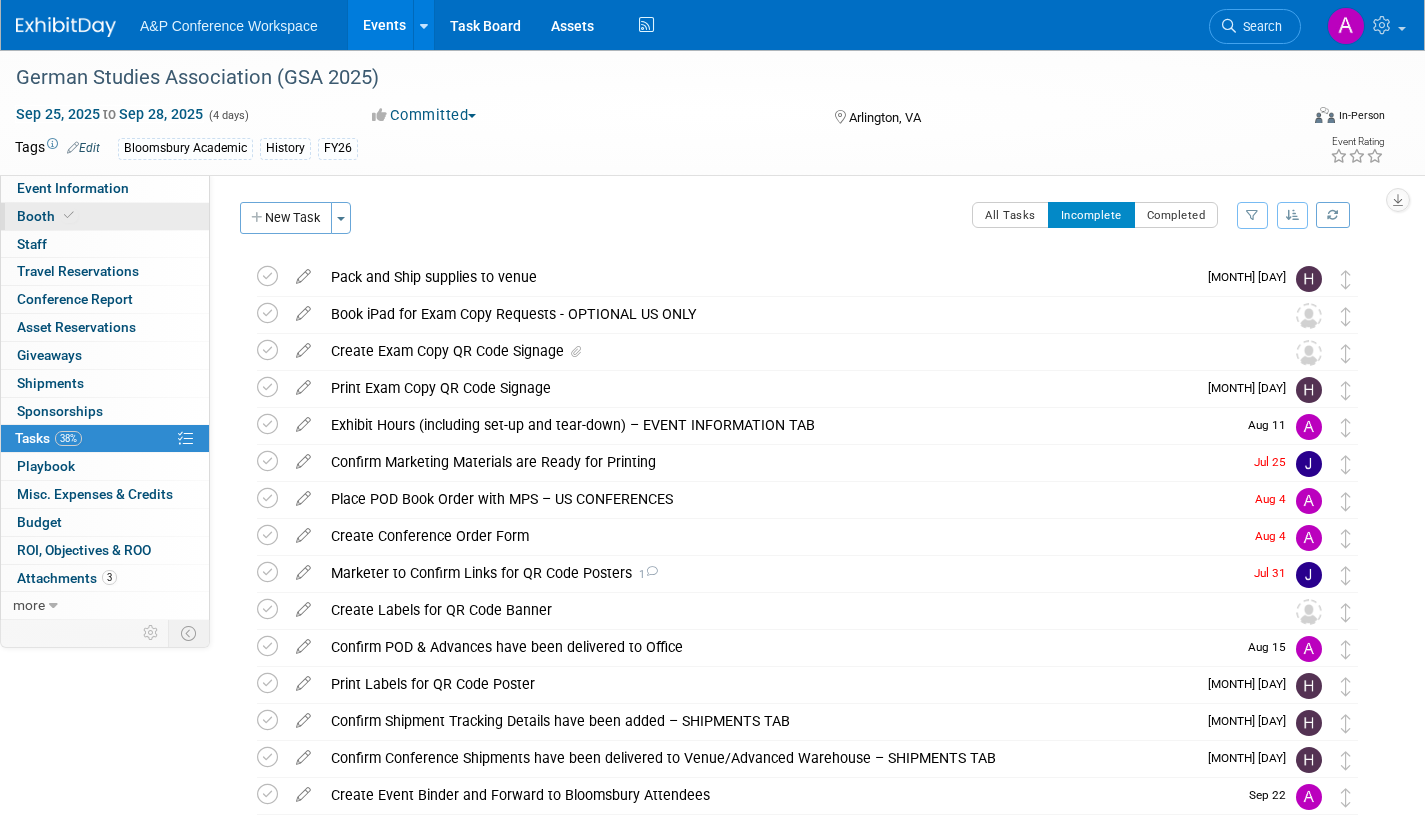 click on "Booth" at bounding box center [47, 216] 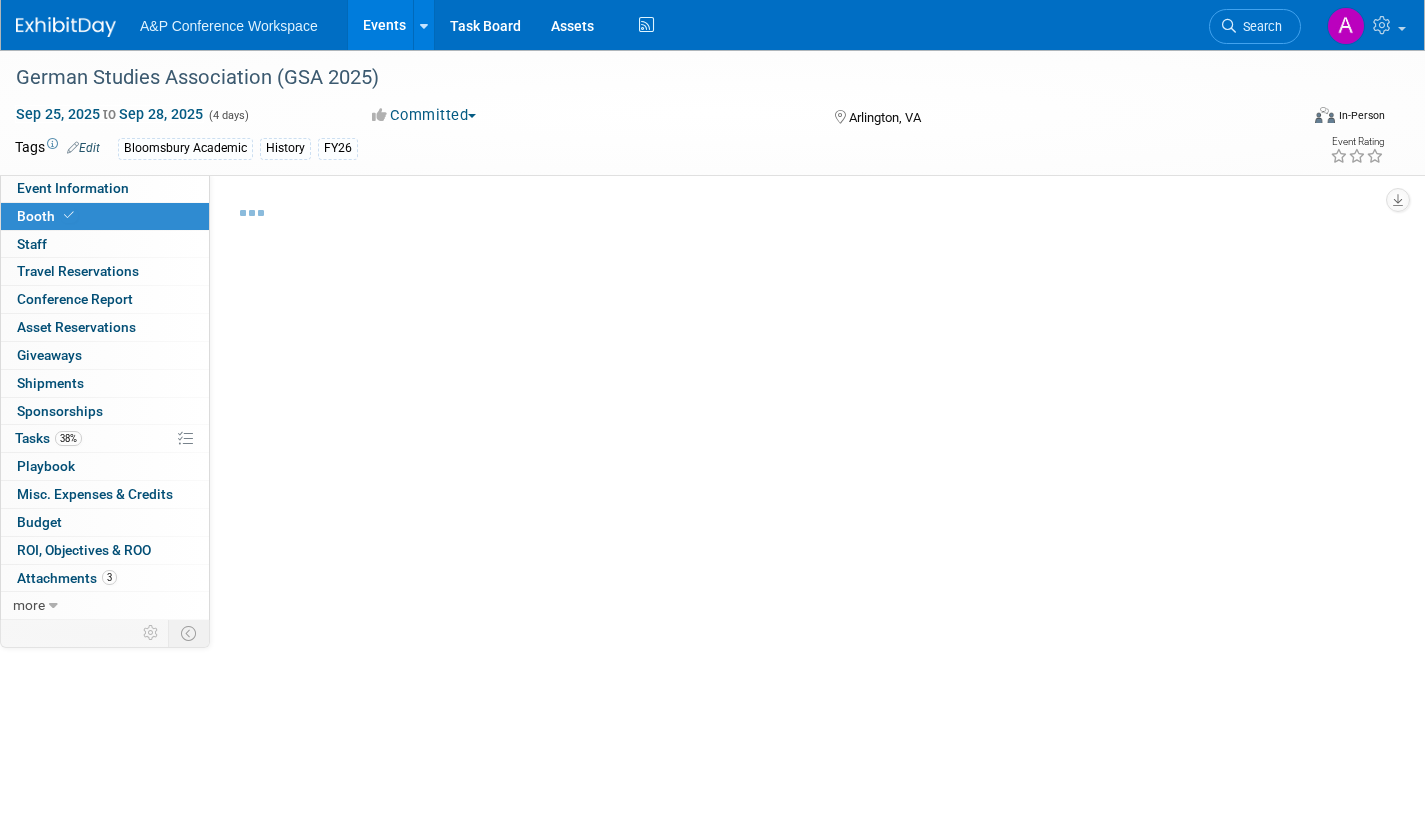 select on "CUAP" 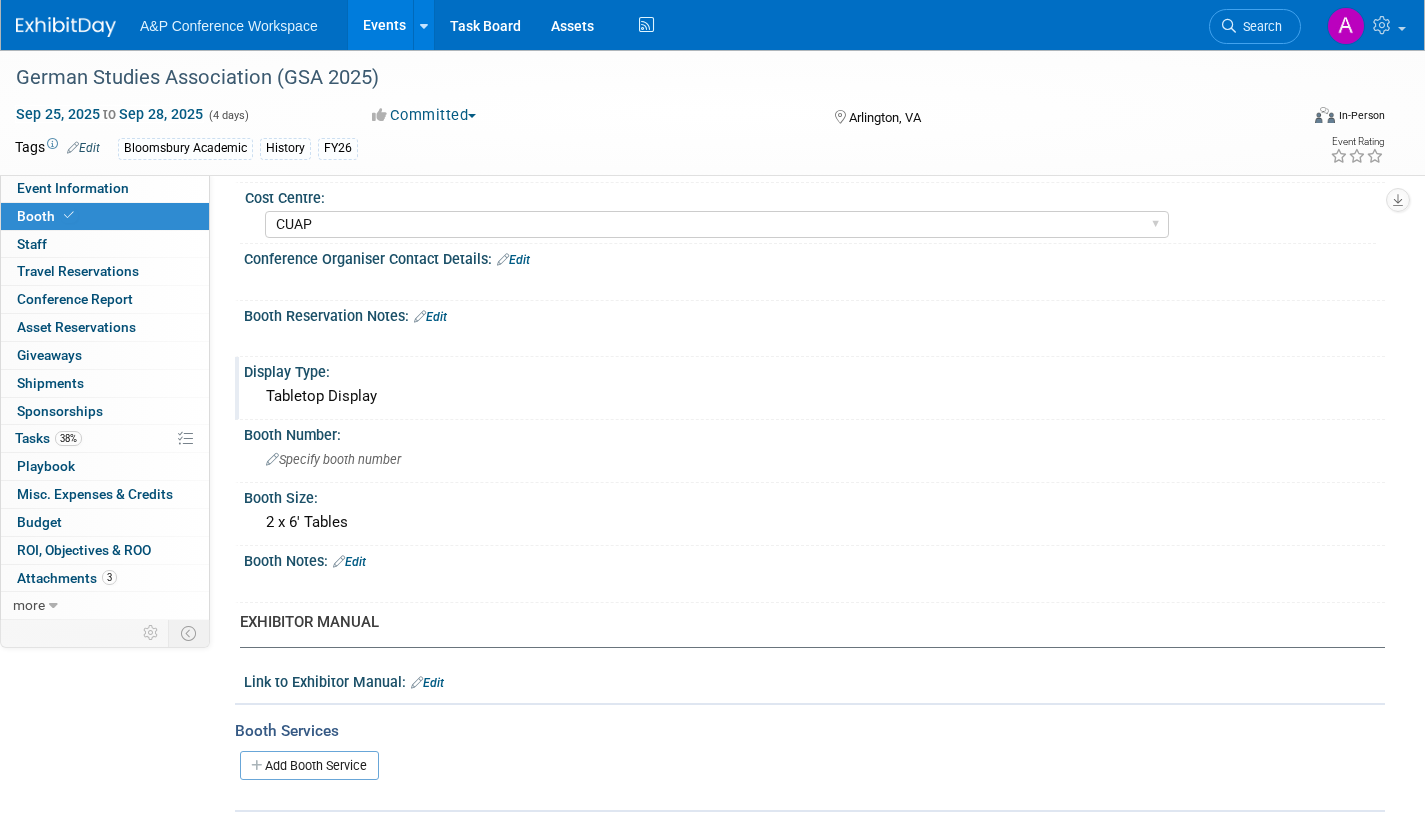 scroll, scrollTop: 0, scrollLeft: 0, axis: both 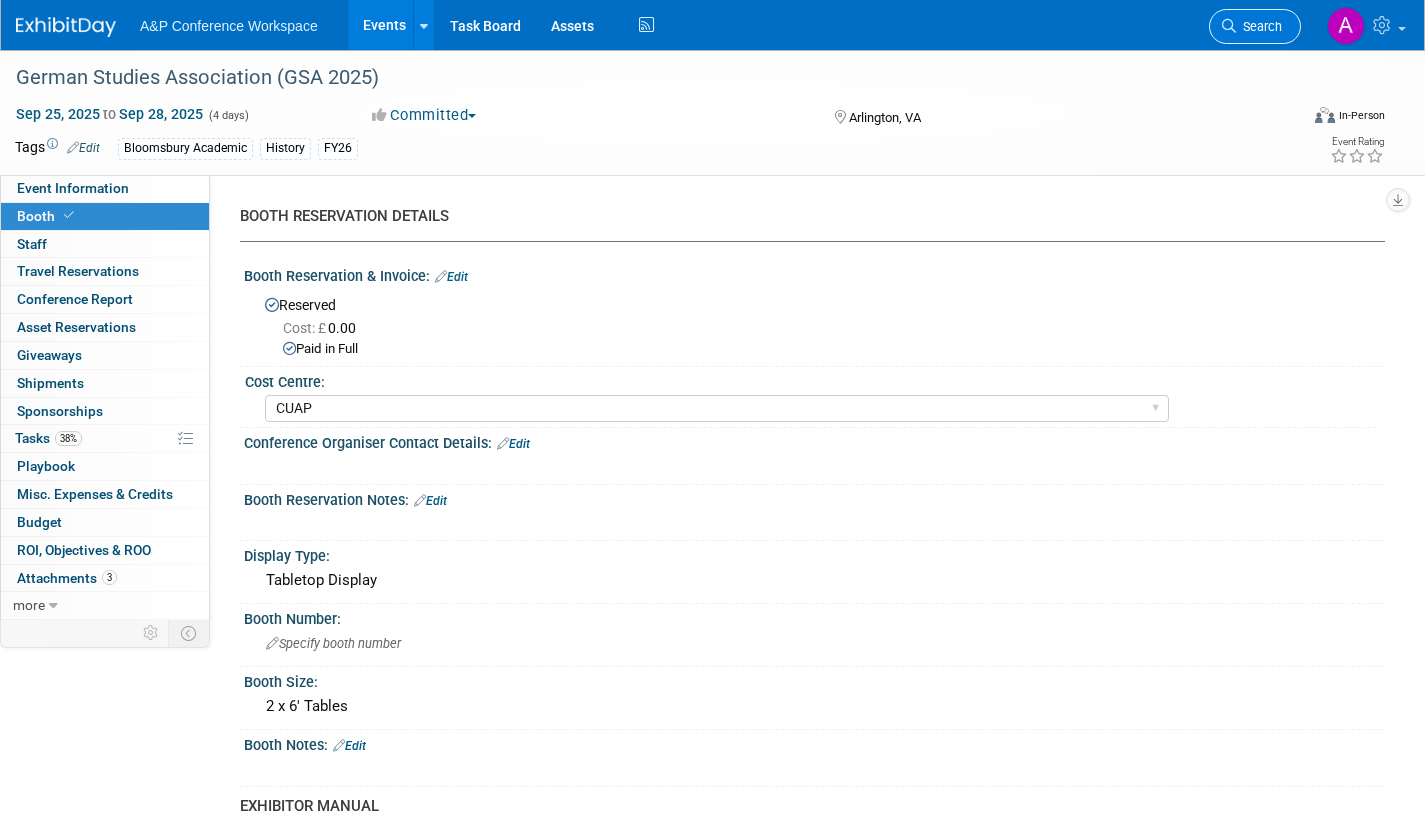 click on "Search" at bounding box center [1259, 26] 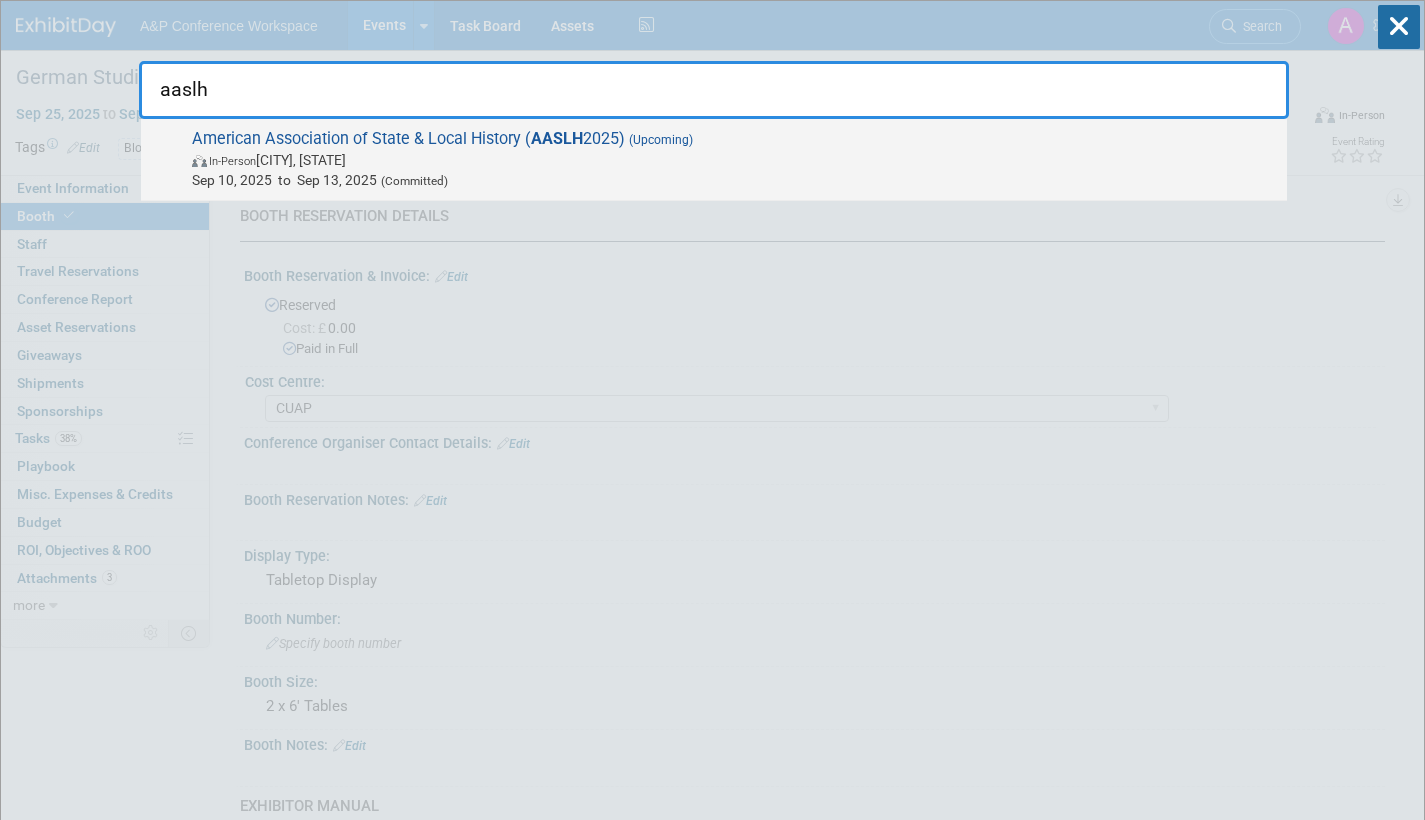 type on "aaslh" 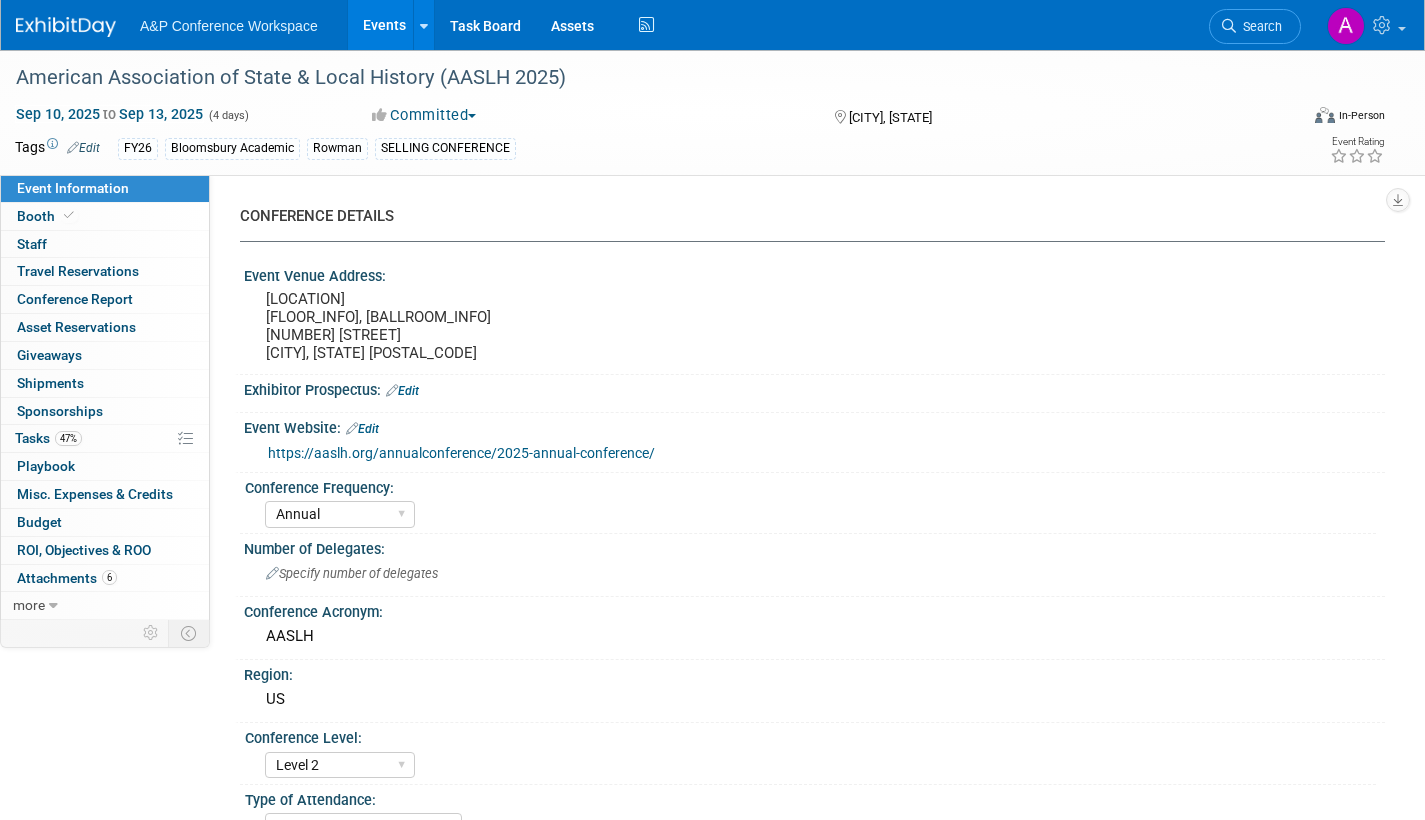 select on "Annual" 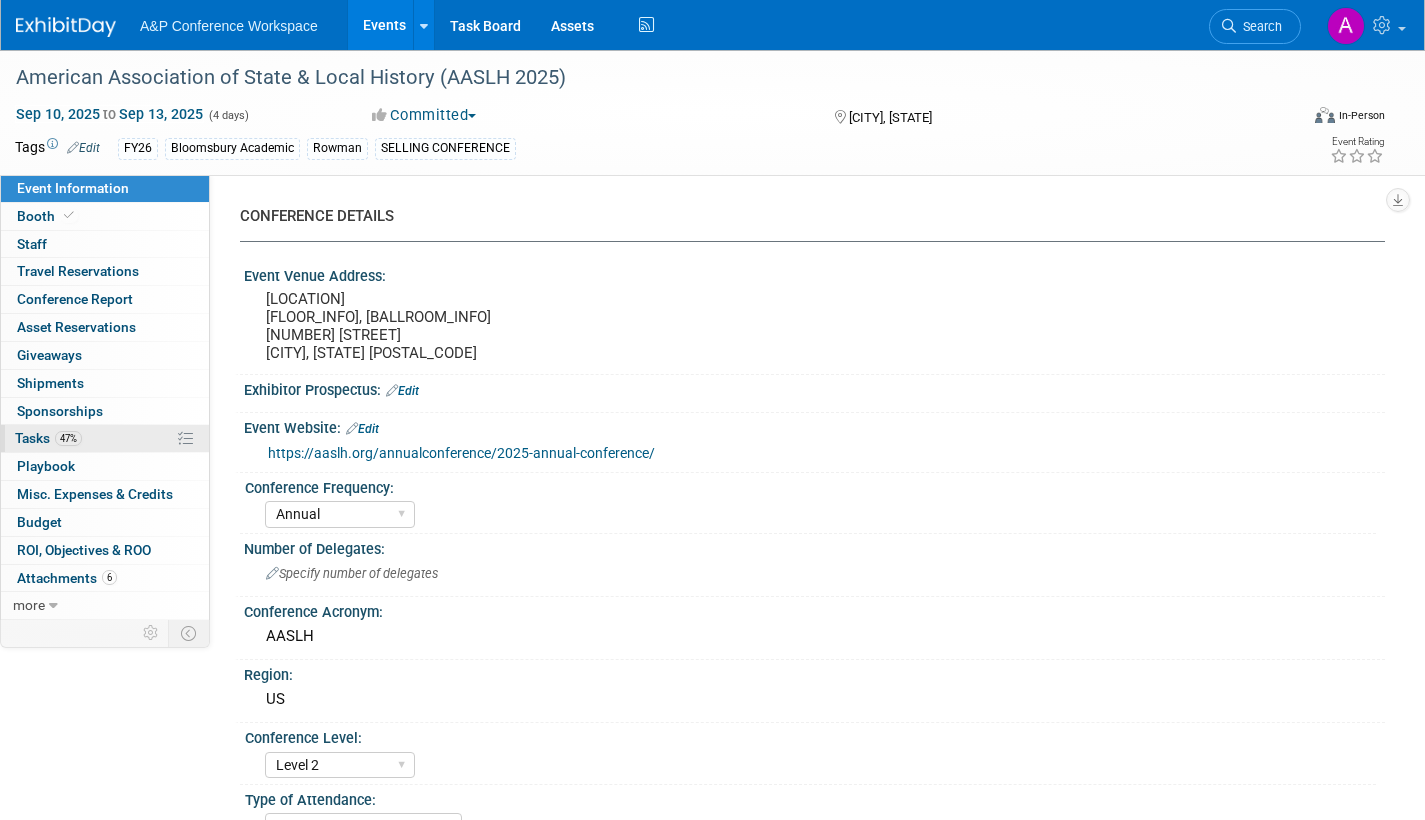 scroll, scrollTop: 0, scrollLeft: 0, axis: both 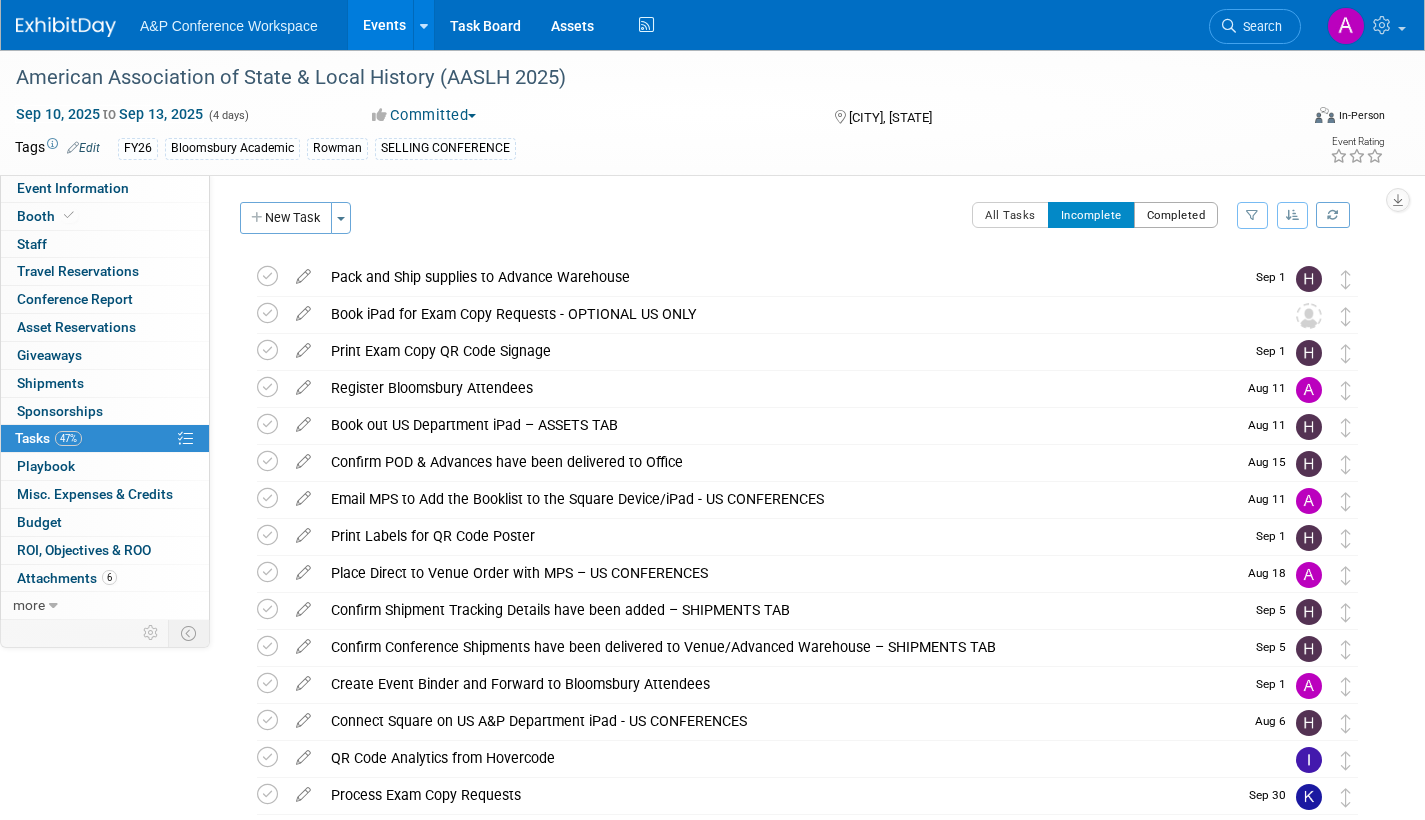 click on "Completed" at bounding box center (1176, 215) 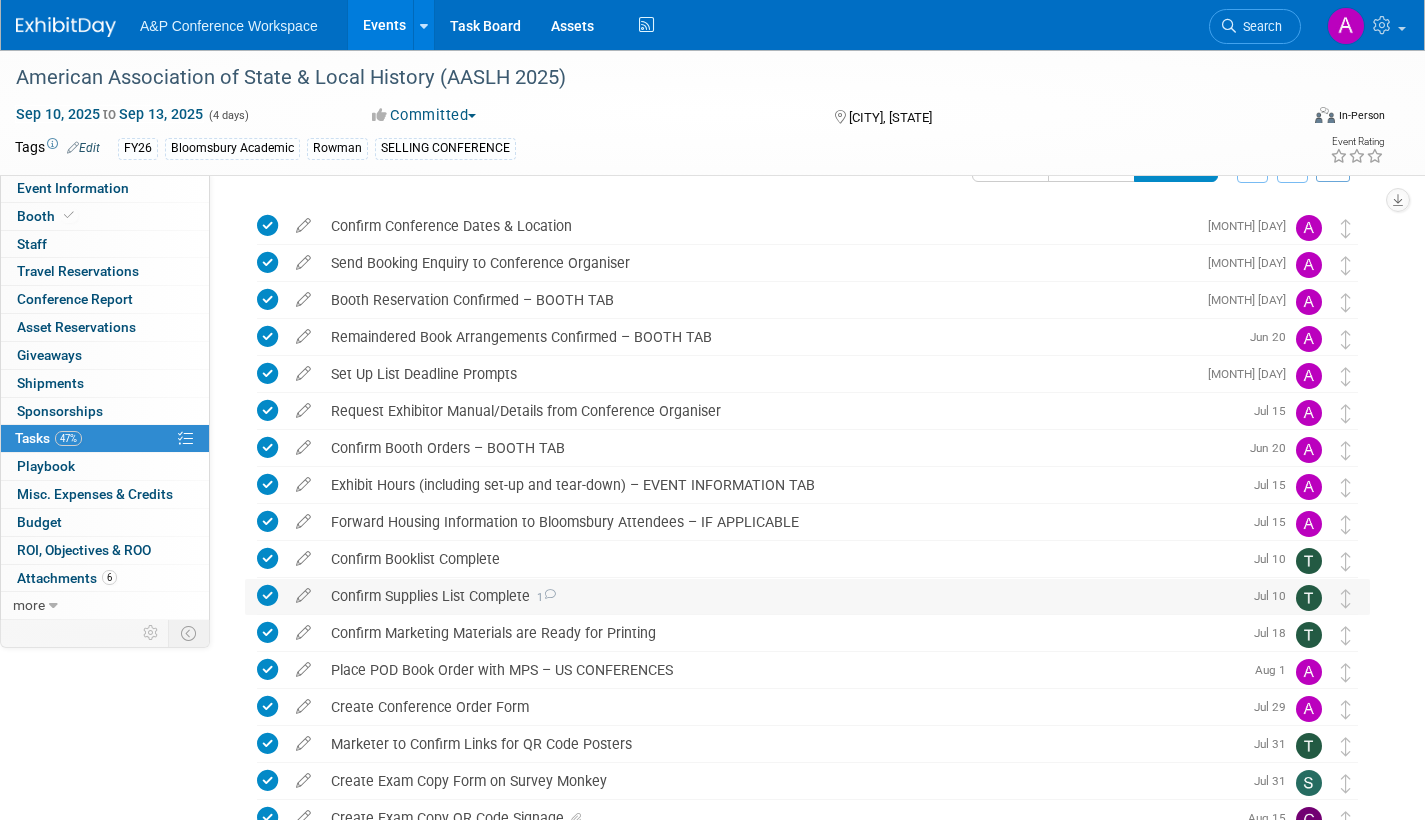 scroll, scrollTop: 0, scrollLeft: 0, axis: both 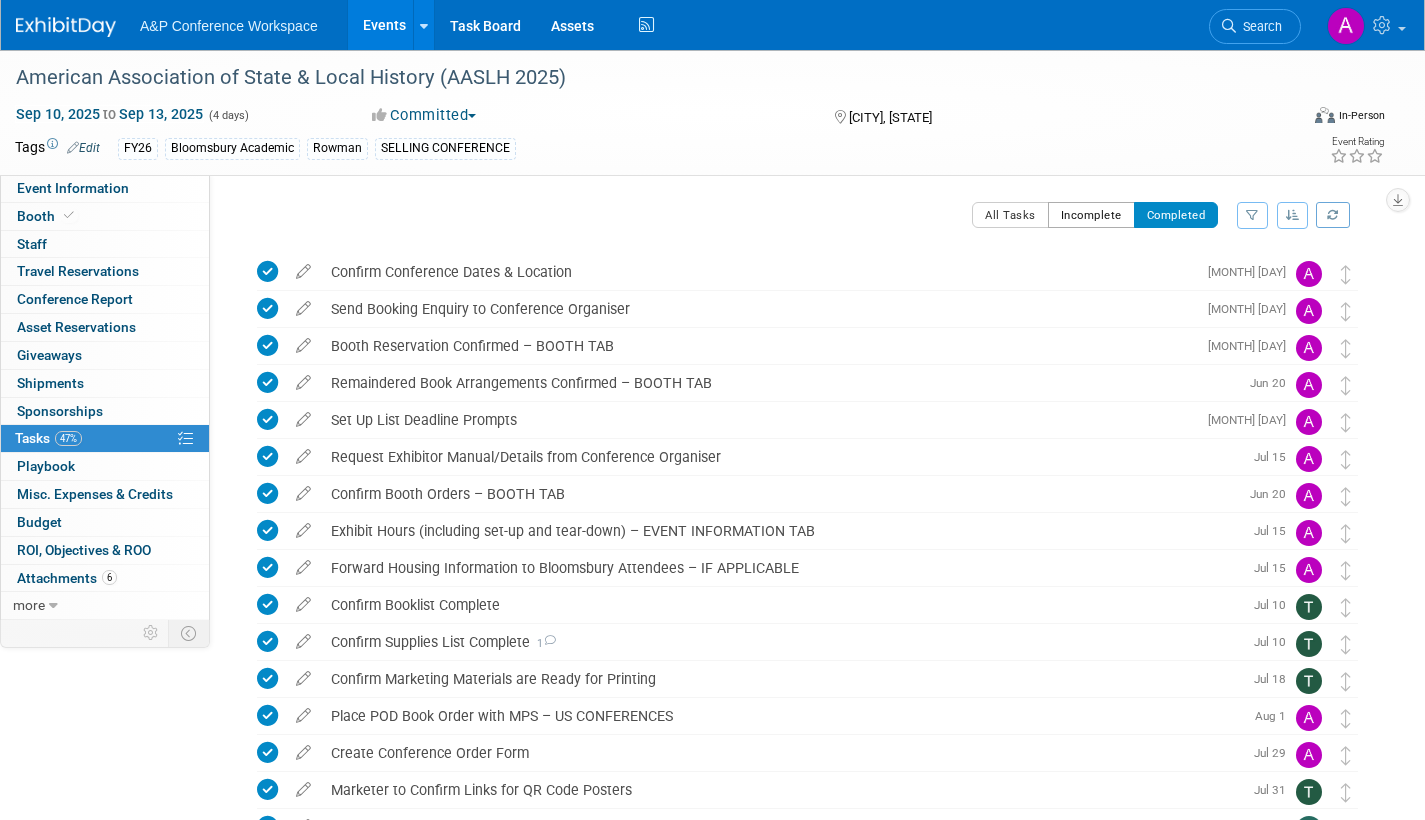 click on "Incomplete" at bounding box center [1091, 215] 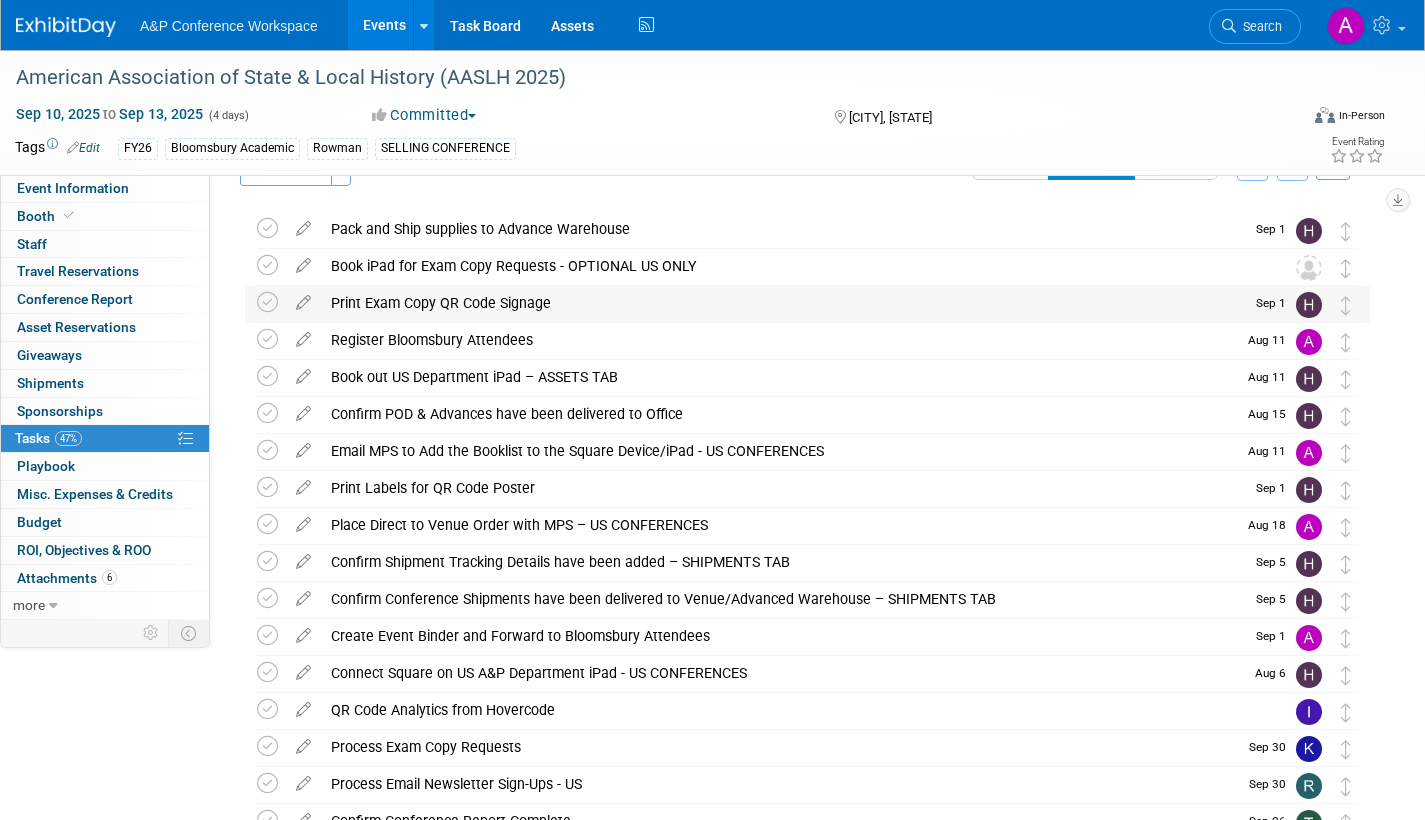 scroll, scrollTop: 0, scrollLeft: 0, axis: both 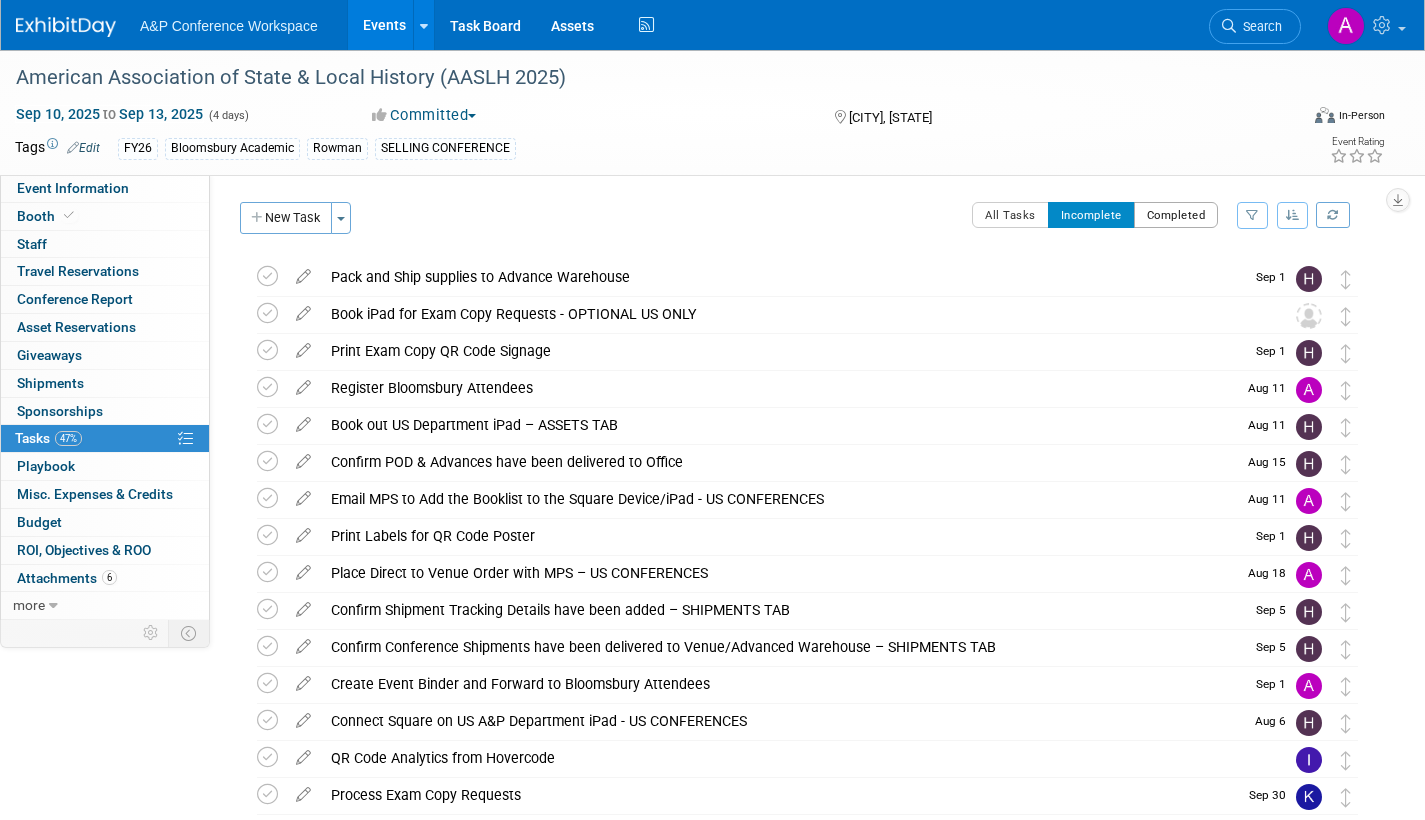 click on "Completed" at bounding box center (1176, 215) 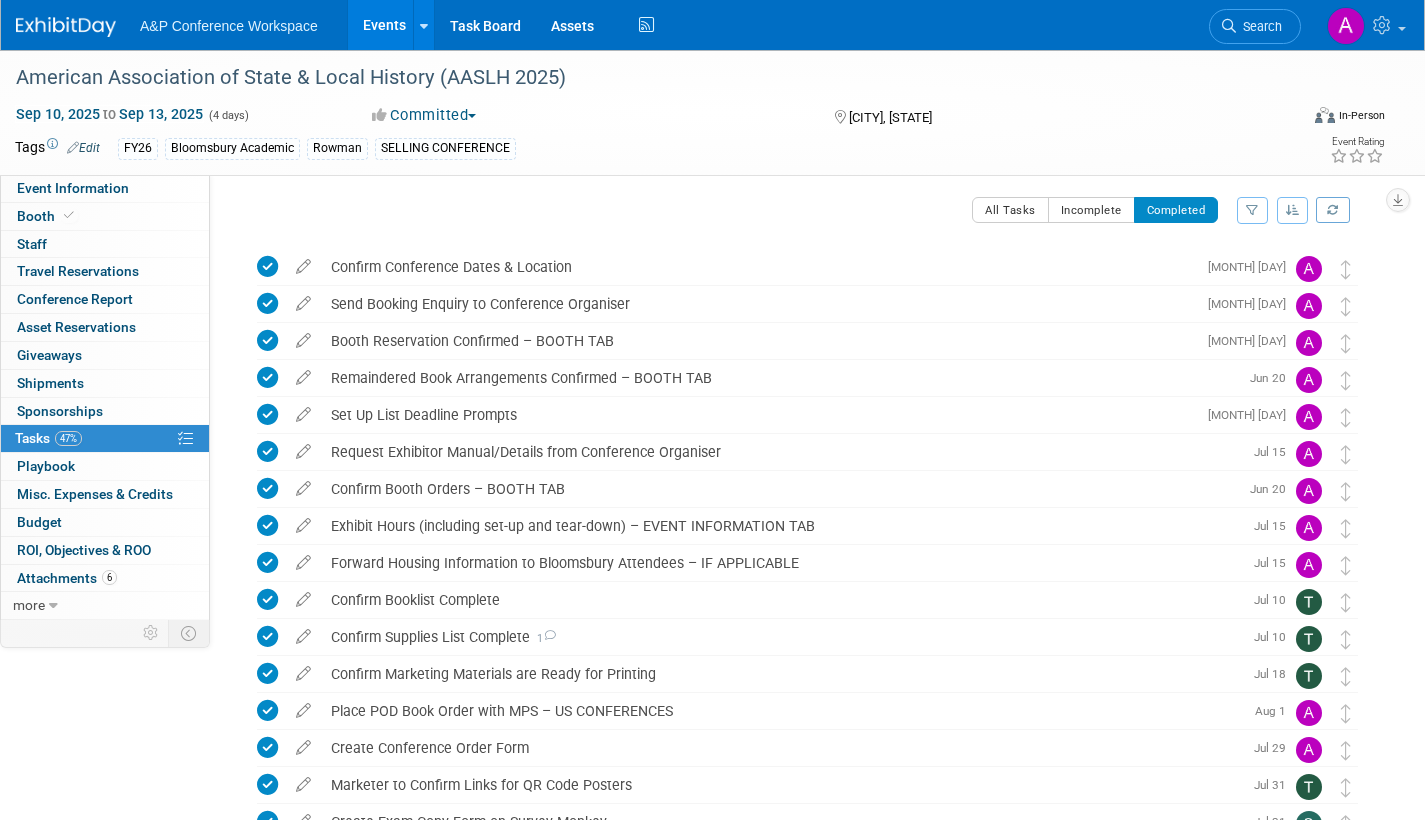 scroll, scrollTop: 0, scrollLeft: 0, axis: both 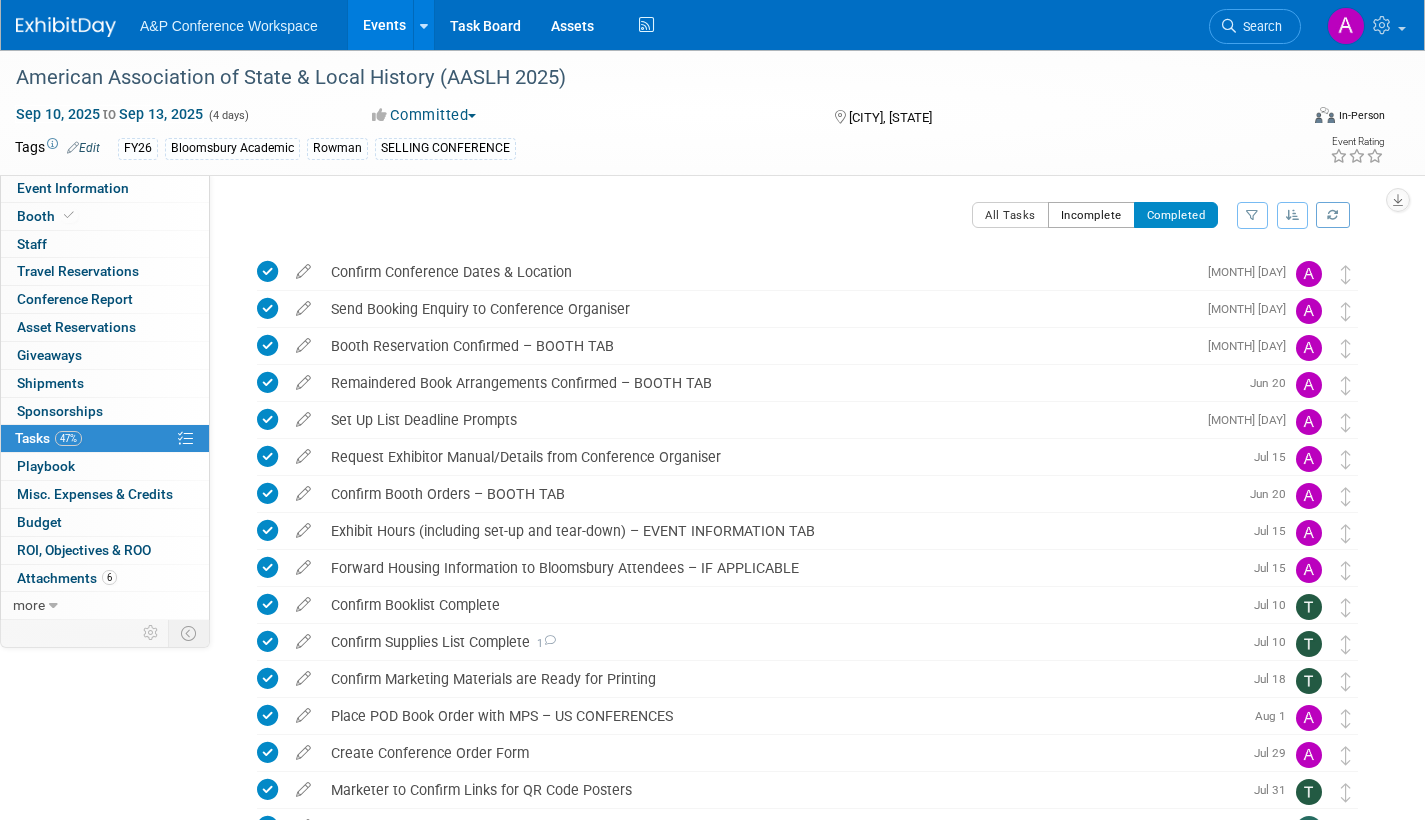 click on "Incomplete" at bounding box center (1091, 215) 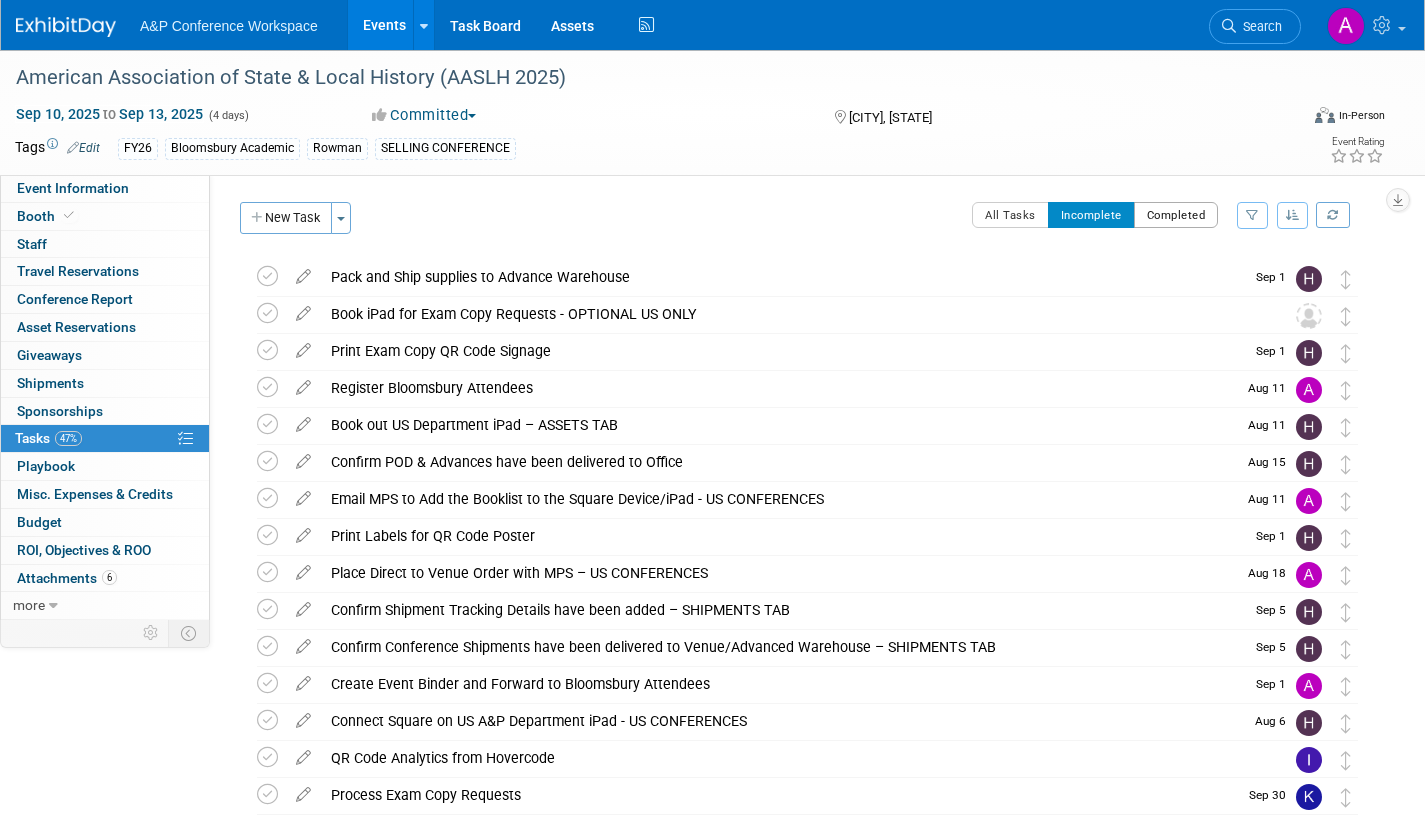 click on "Completed" at bounding box center [1176, 215] 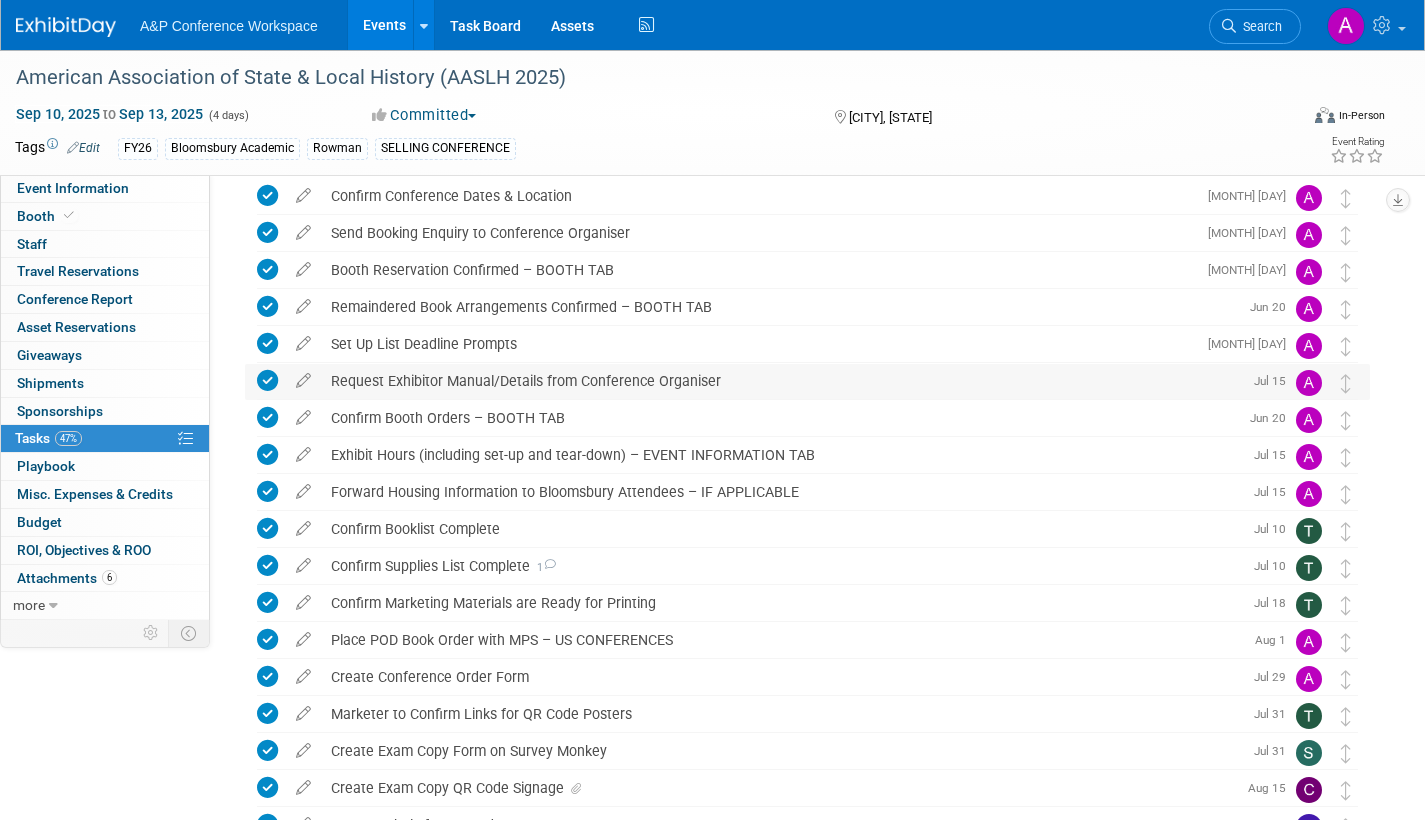scroll, scrollTop: 0, scrollLeft: 0, axis: both 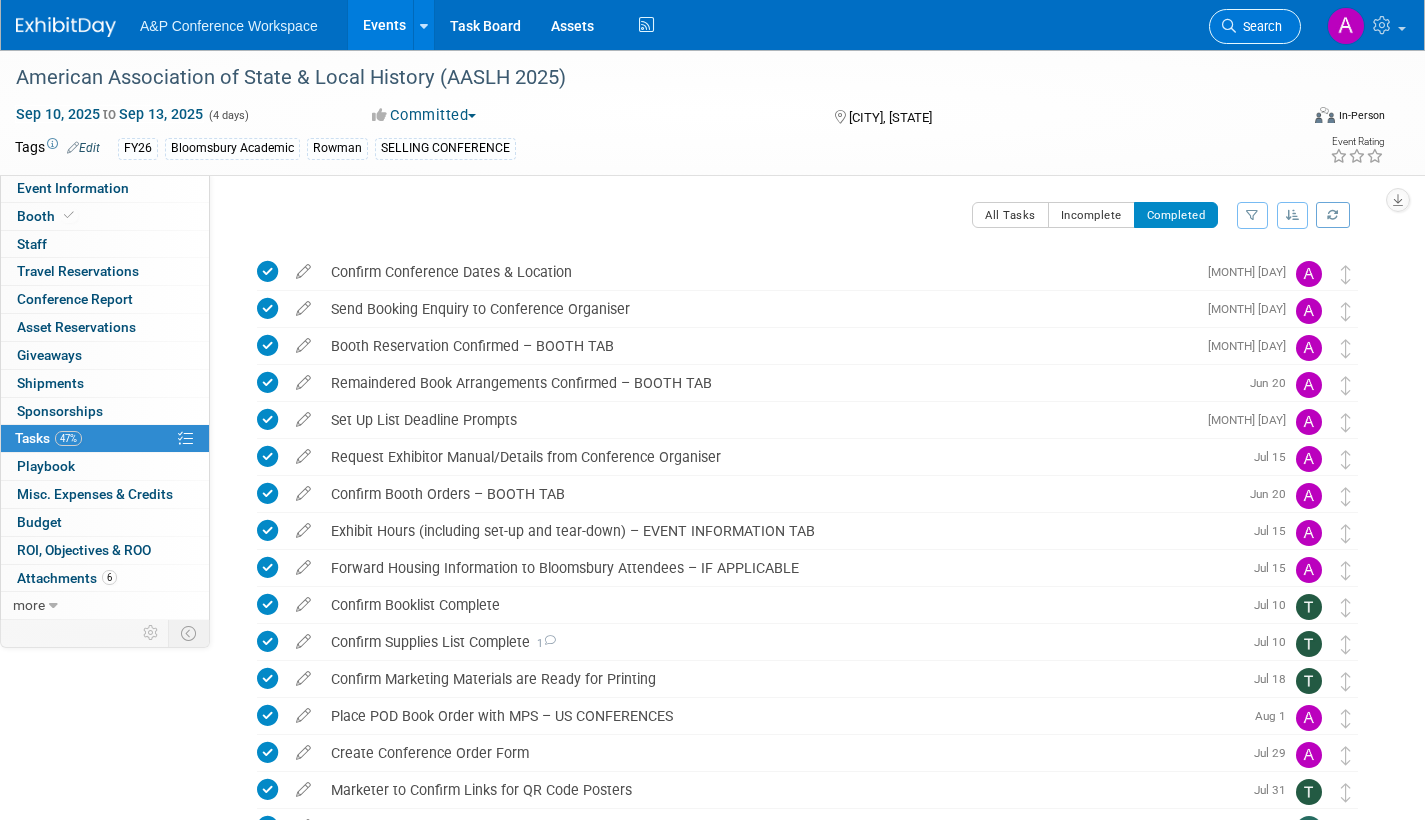 click on "Search" at bounding box center [1259, 26] 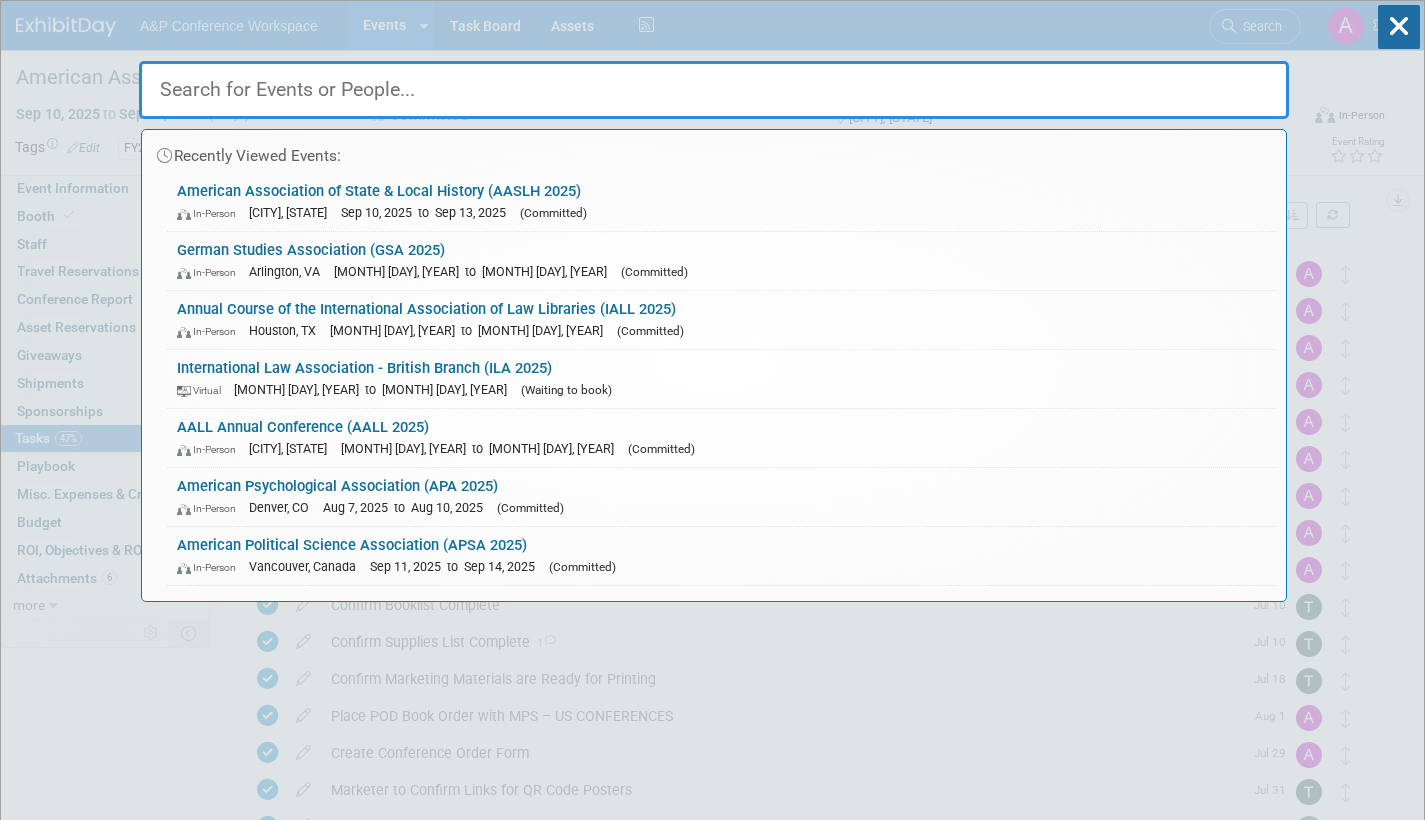 click on "(Committed)" at bounding box center [654, 272] 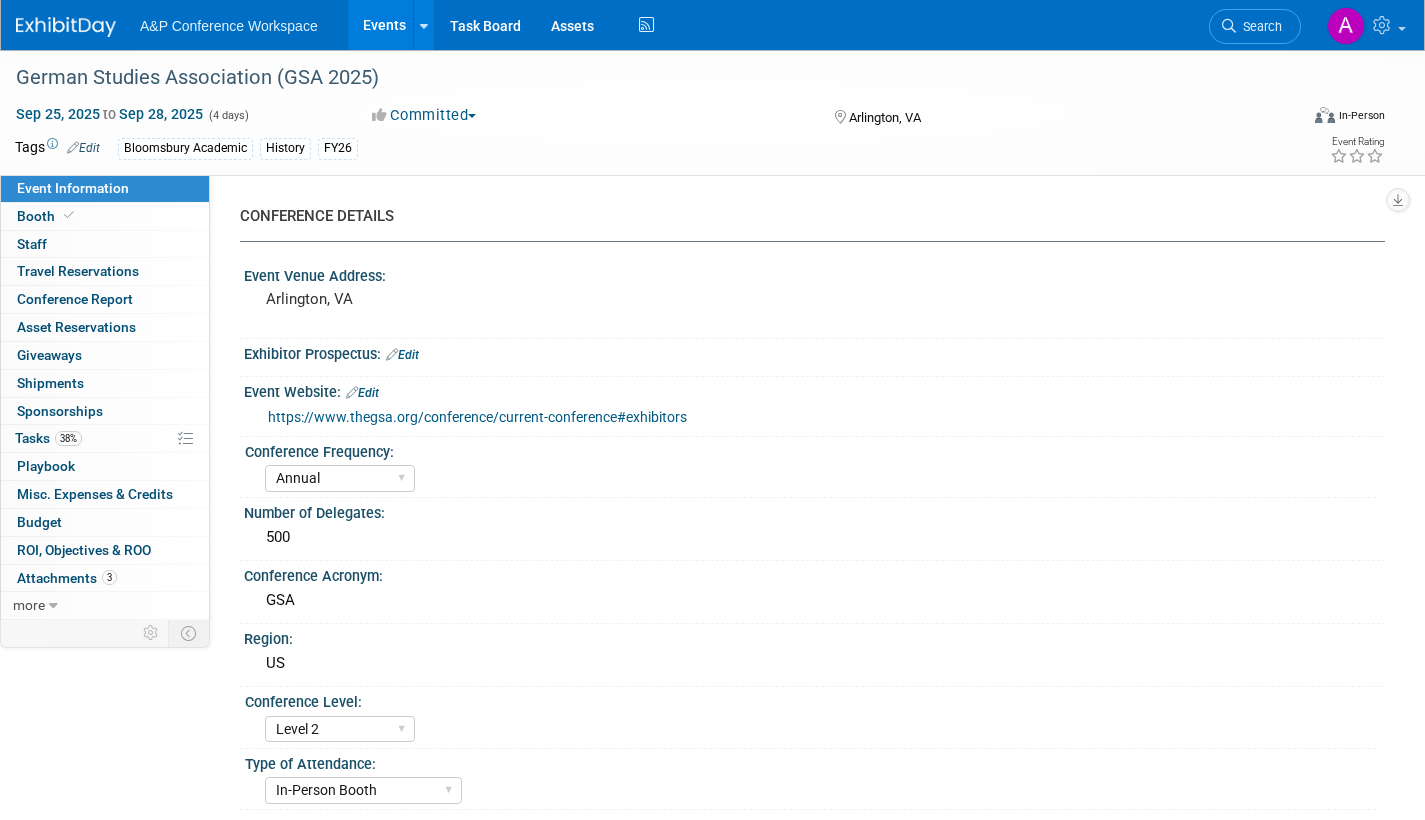 select on "Annual" 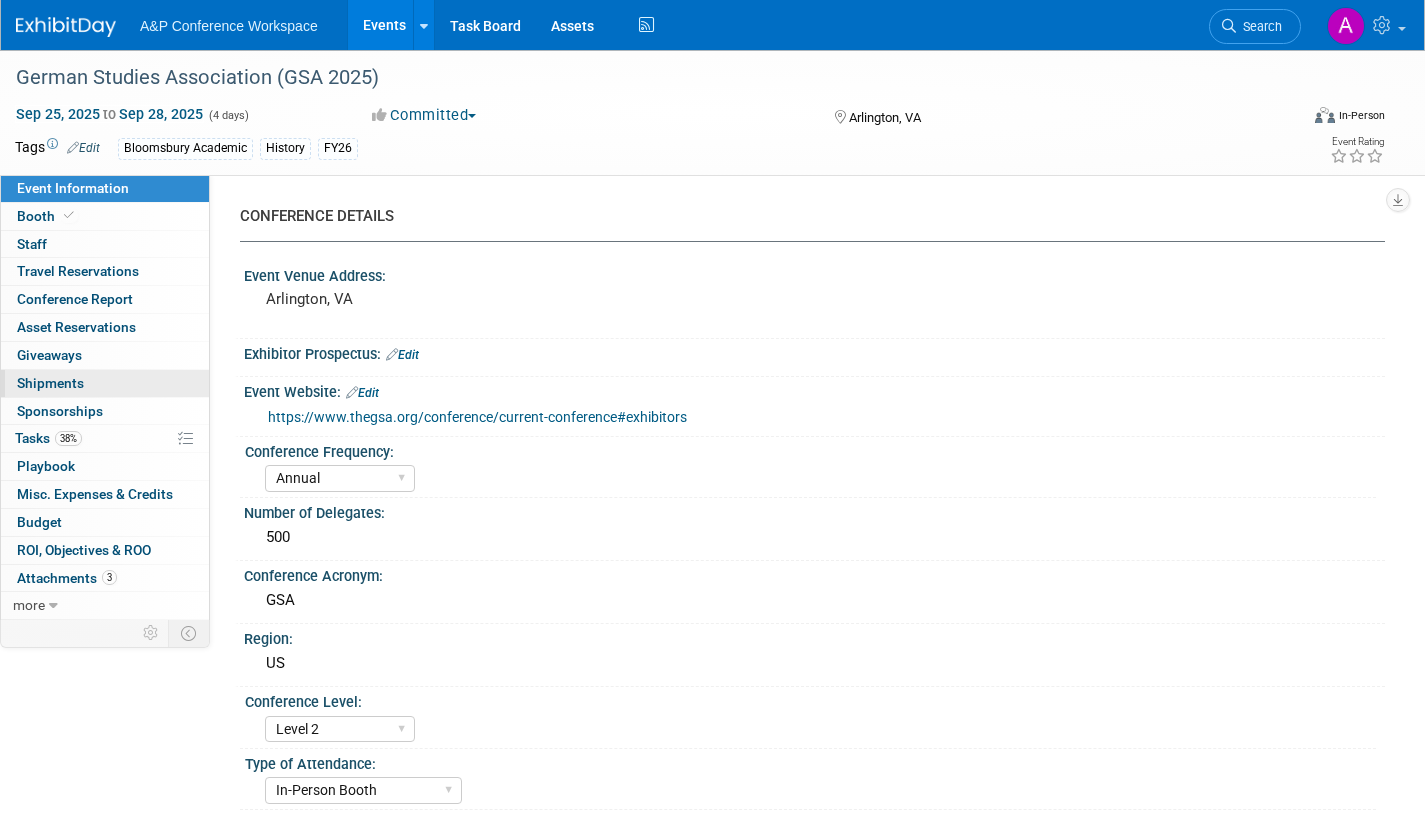 scroll, scrollTop: 0, scrollLeft: 0, axis: both 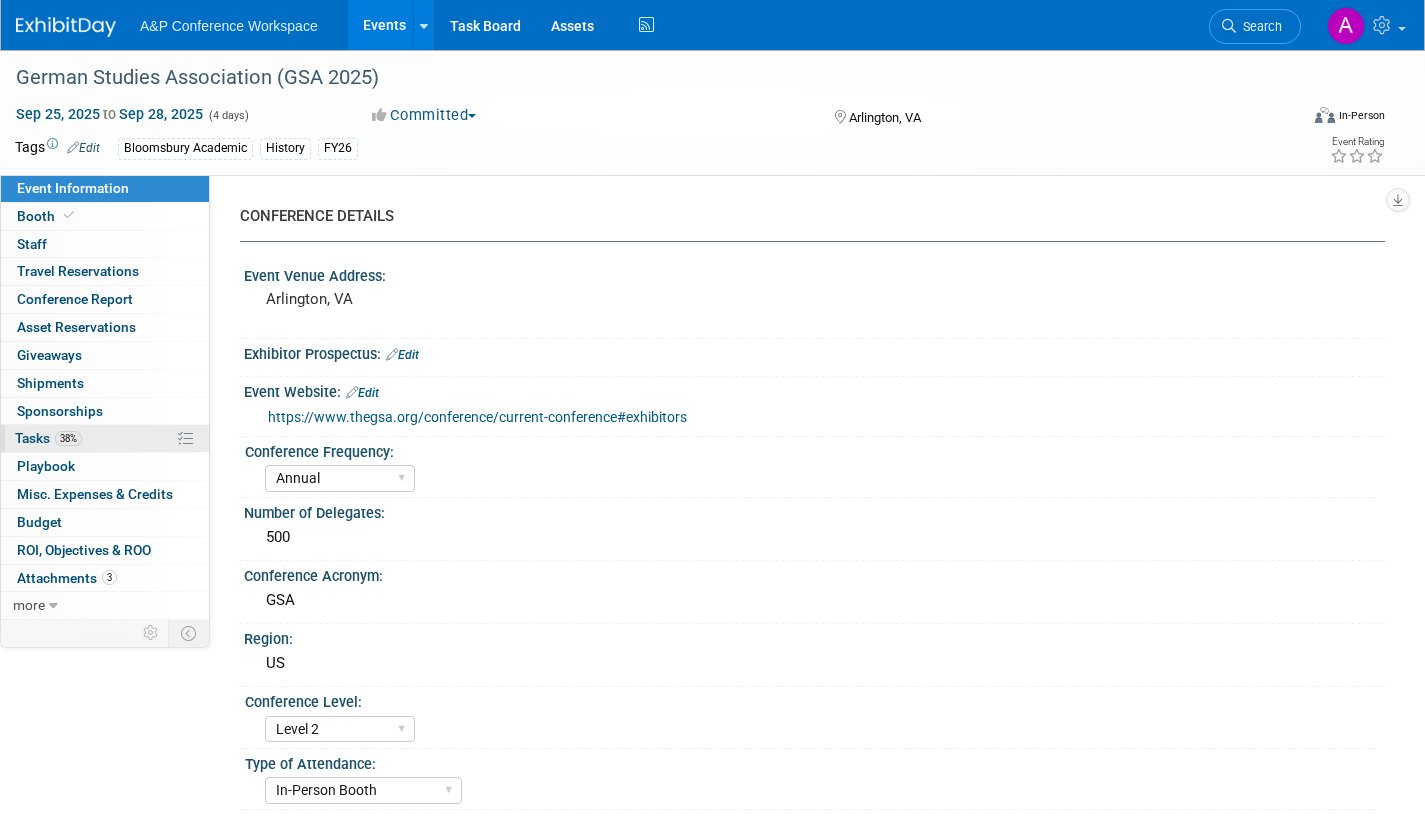 click on "Tasks 38%" at bounding box center (48, 438) 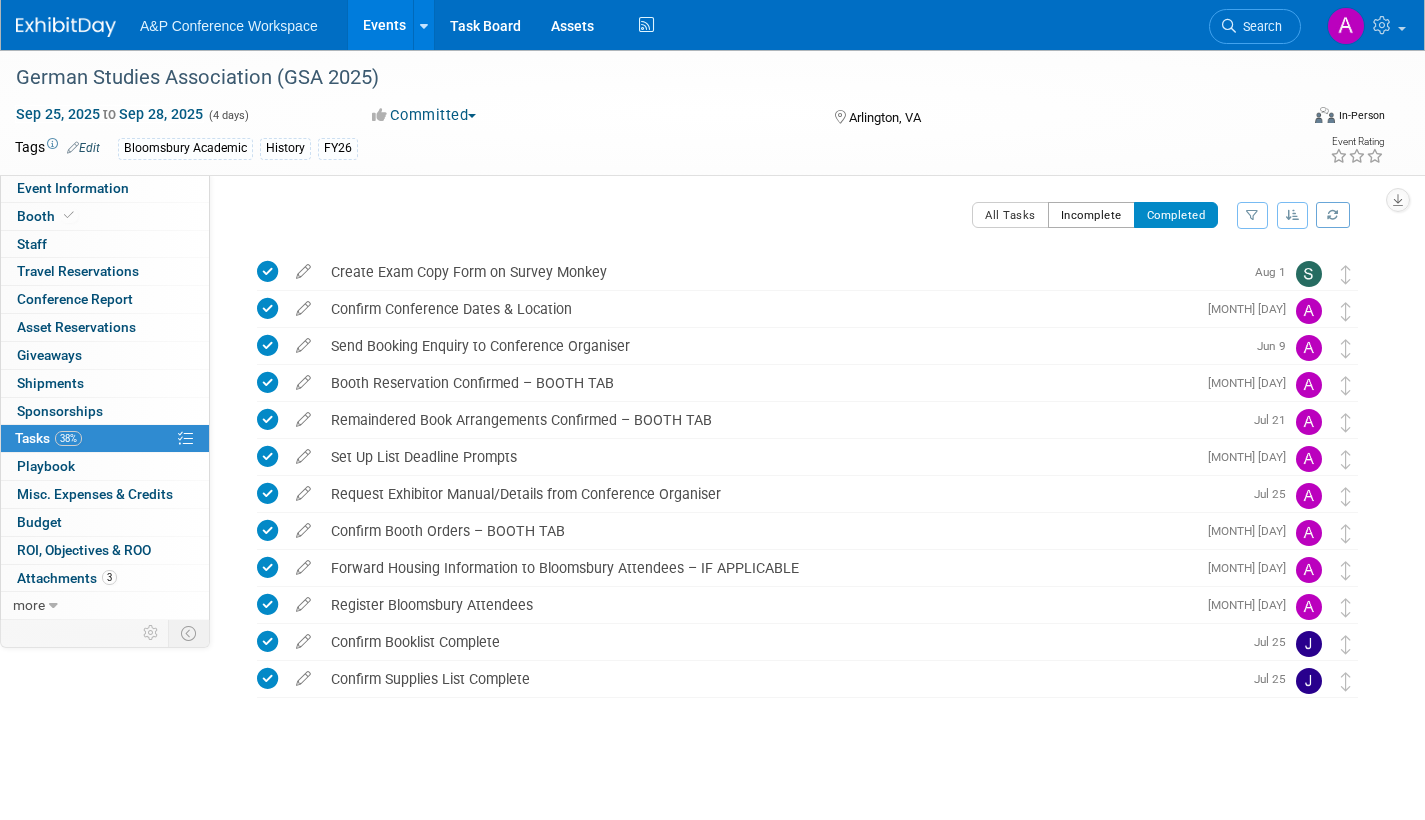 click on "Incomplete" at bounding box center (1091, 215) 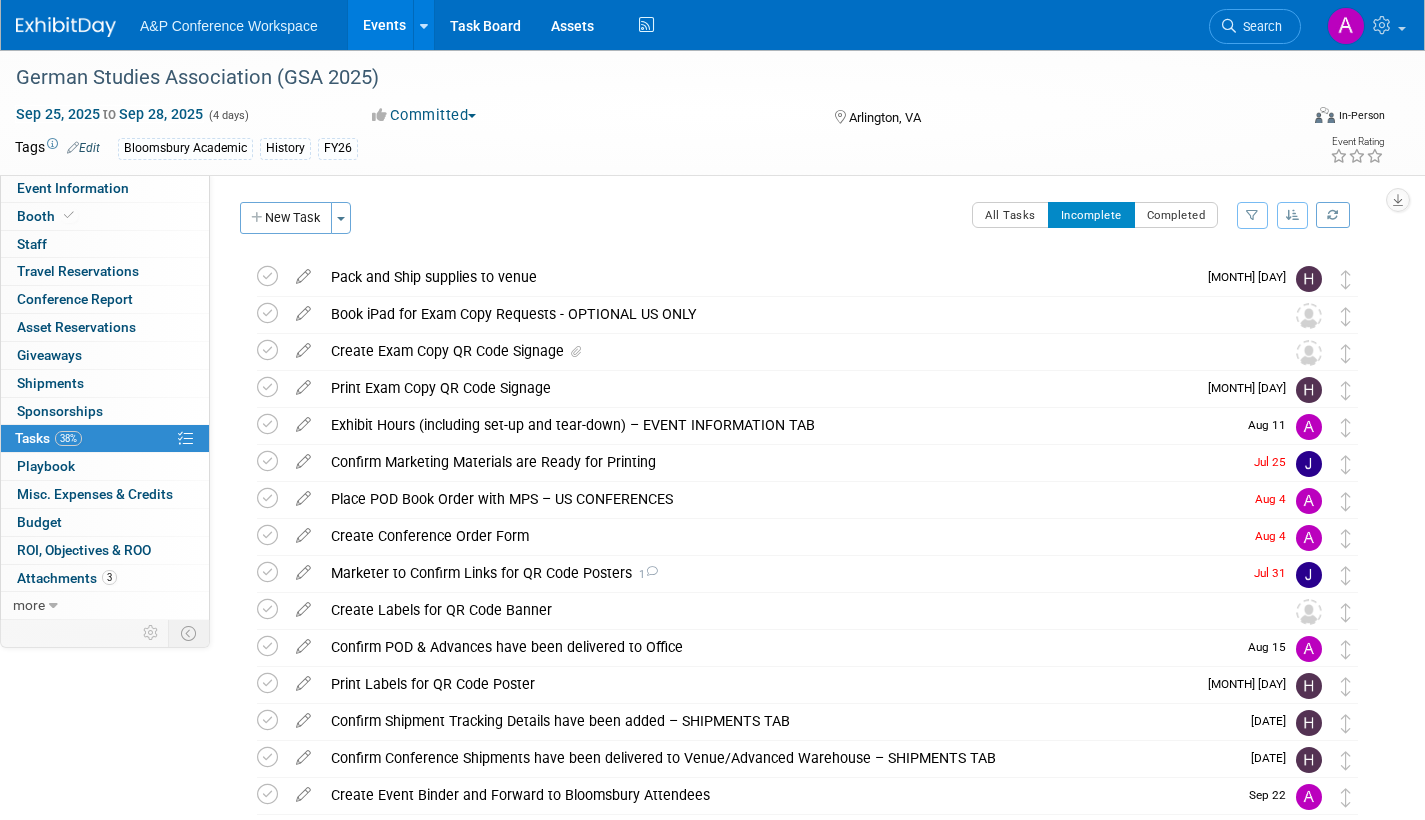 click at bounding box center (303, 568) 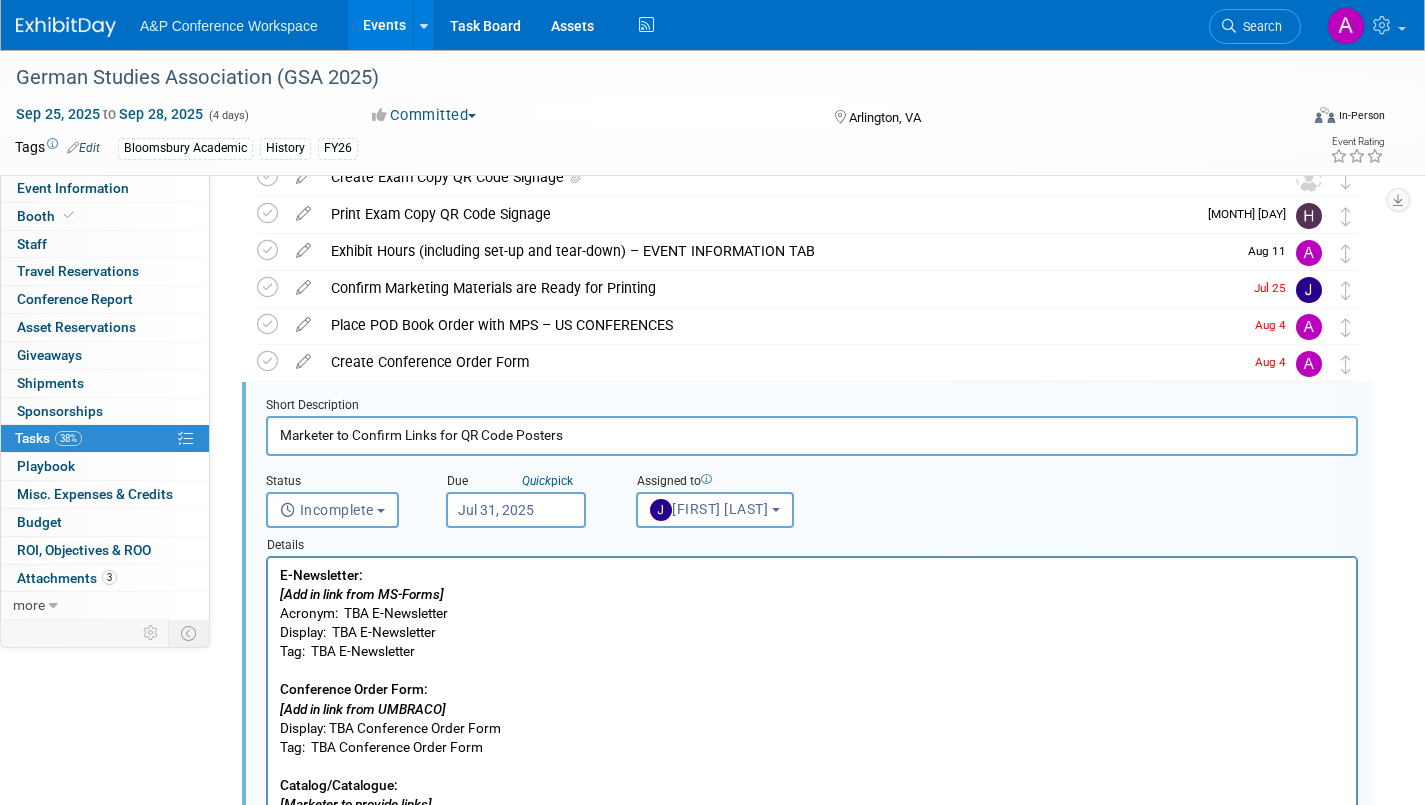 scroll, scrollTop: 263, scrollLeft: 0, axis: vertical 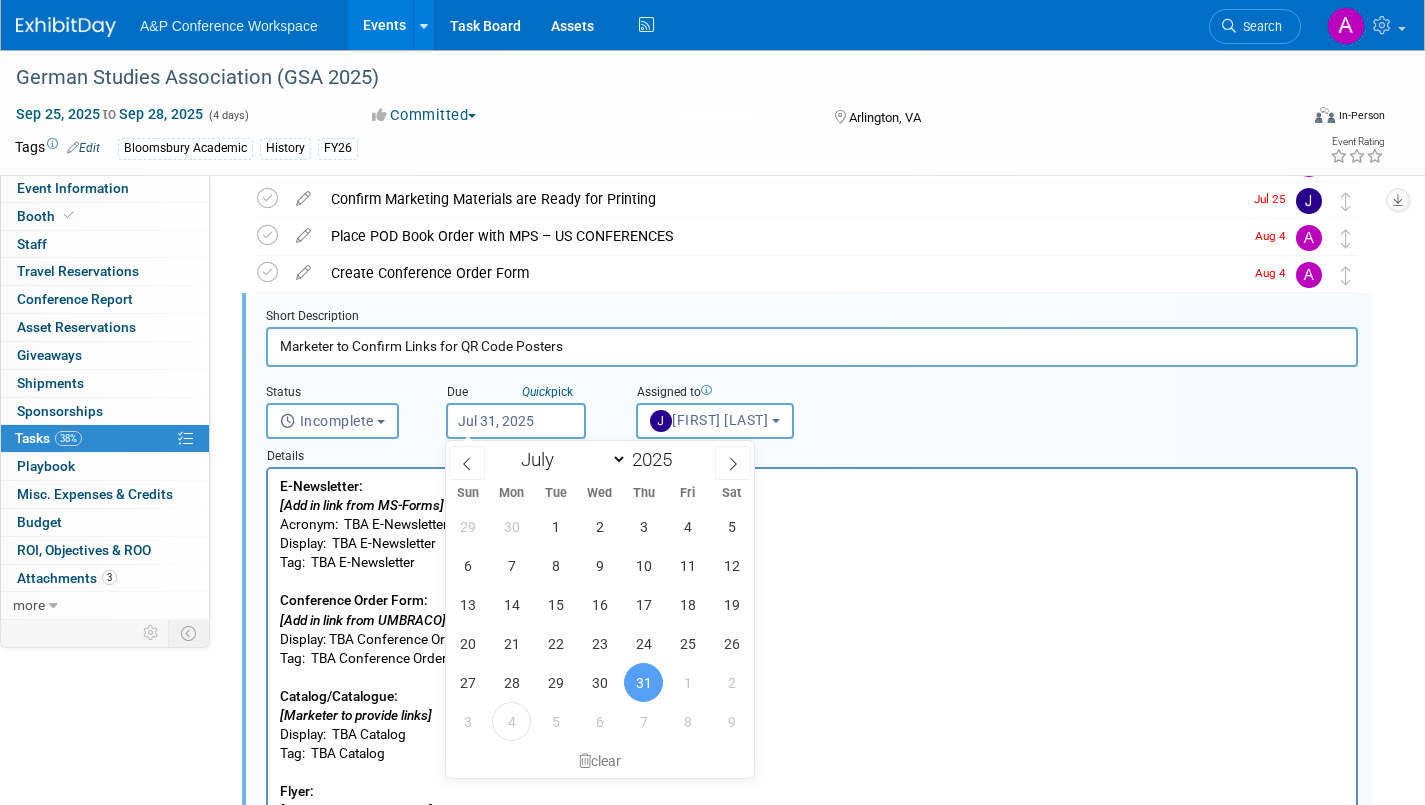 click on "Jul 31, 2025" at bounding box center (516, 421) 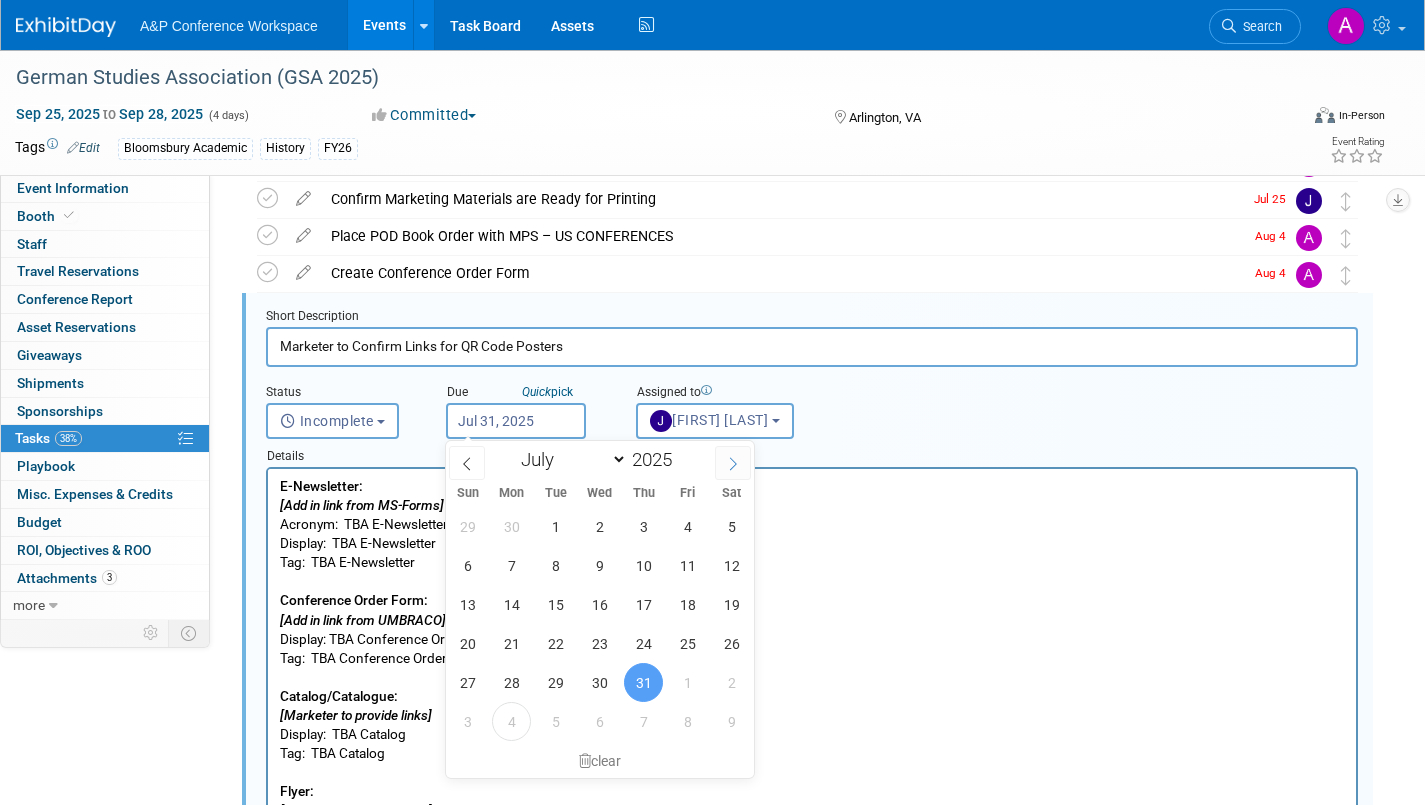 click 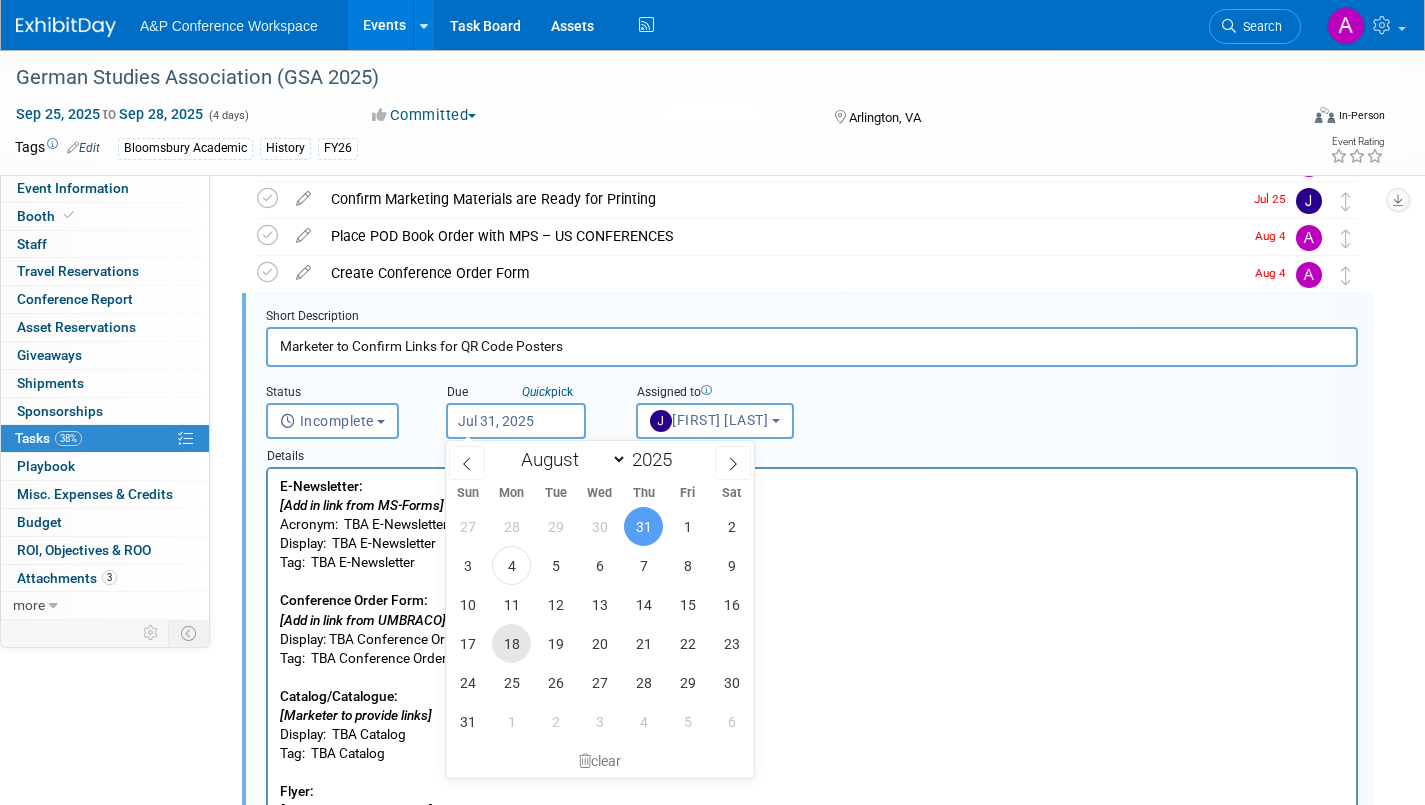 click on "18" at bounding box center (511, 643) 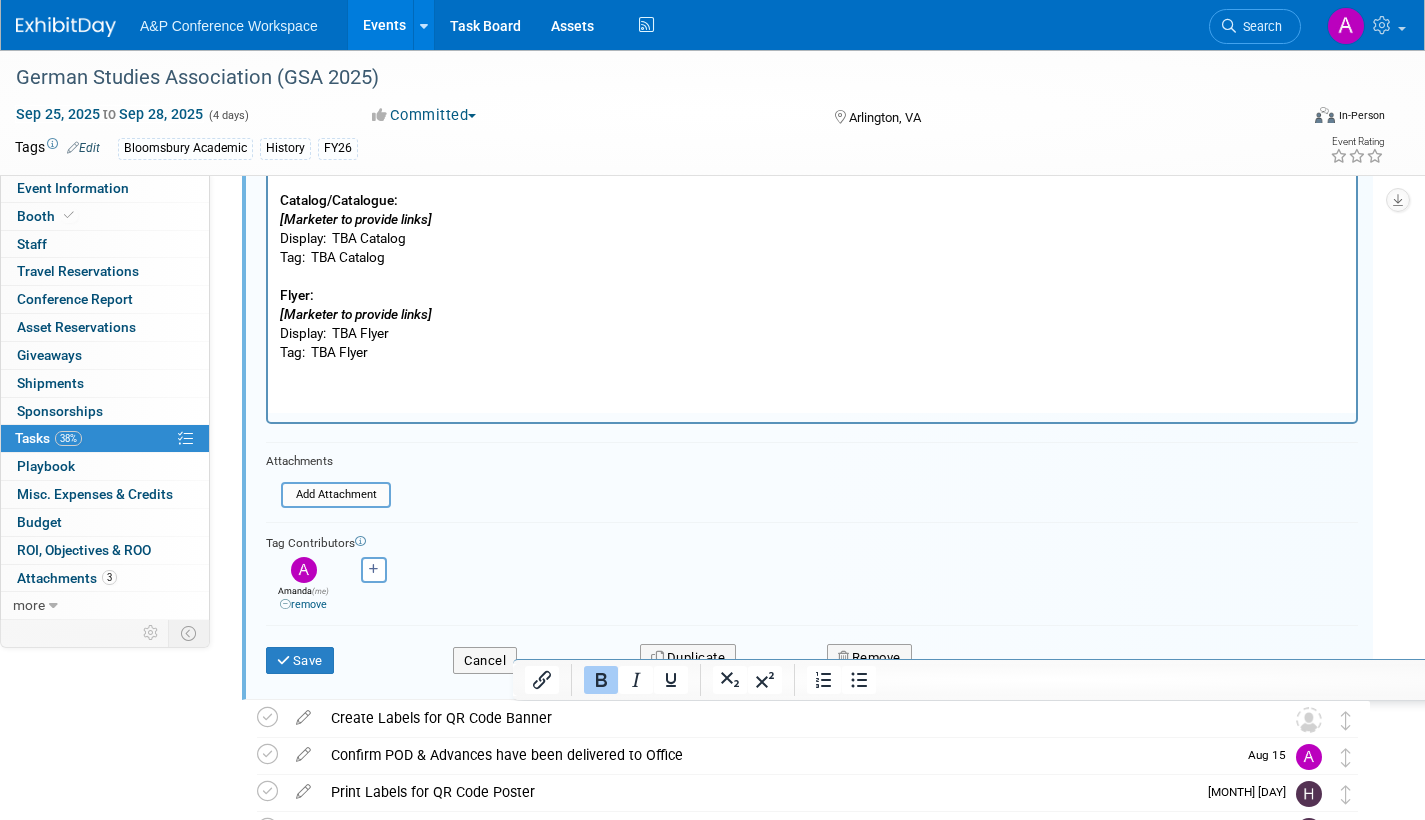 scroll, scrollTop: 763, scrollLeft: 0, axis: vertical 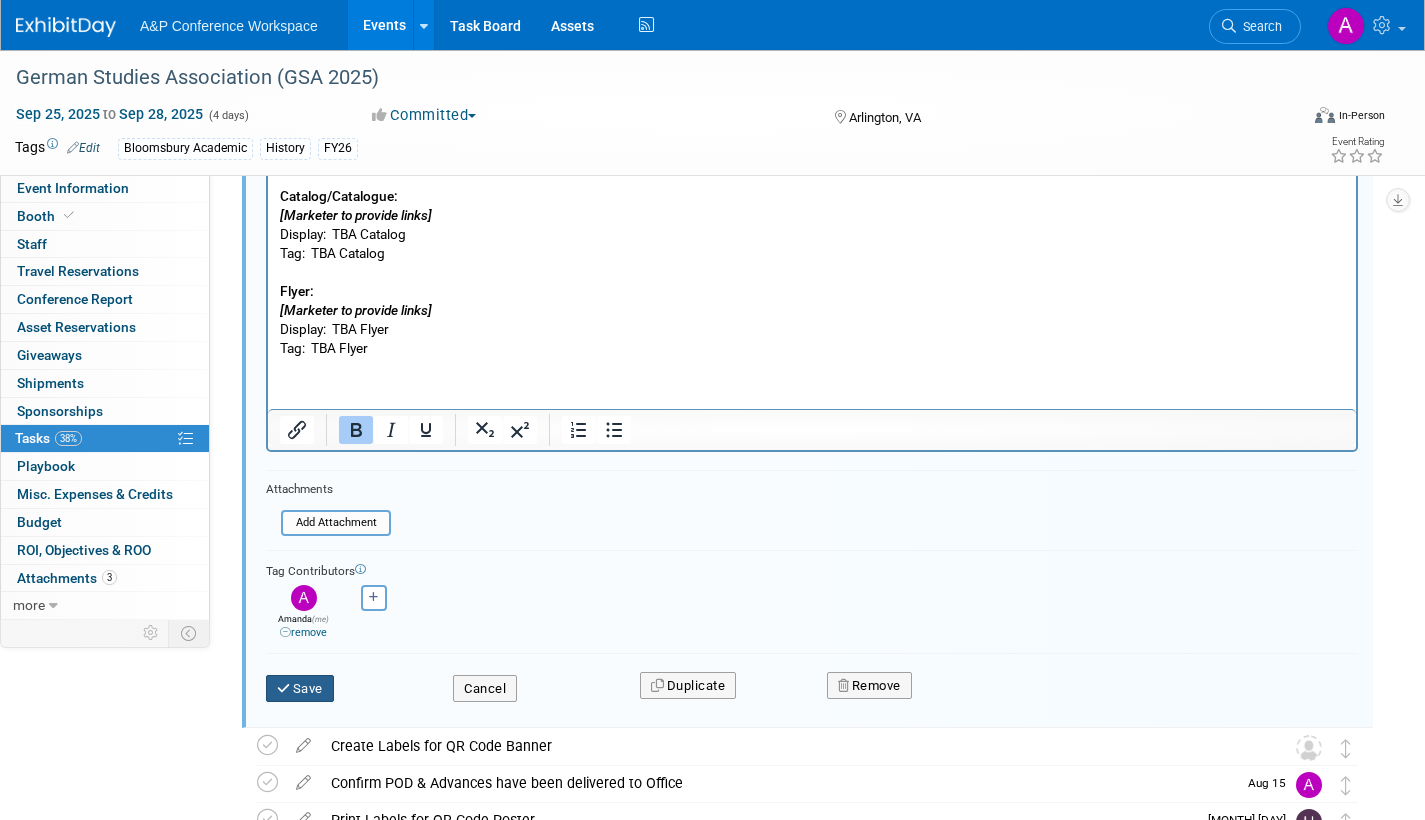 click on "Save" at bounding box center [300, 689] 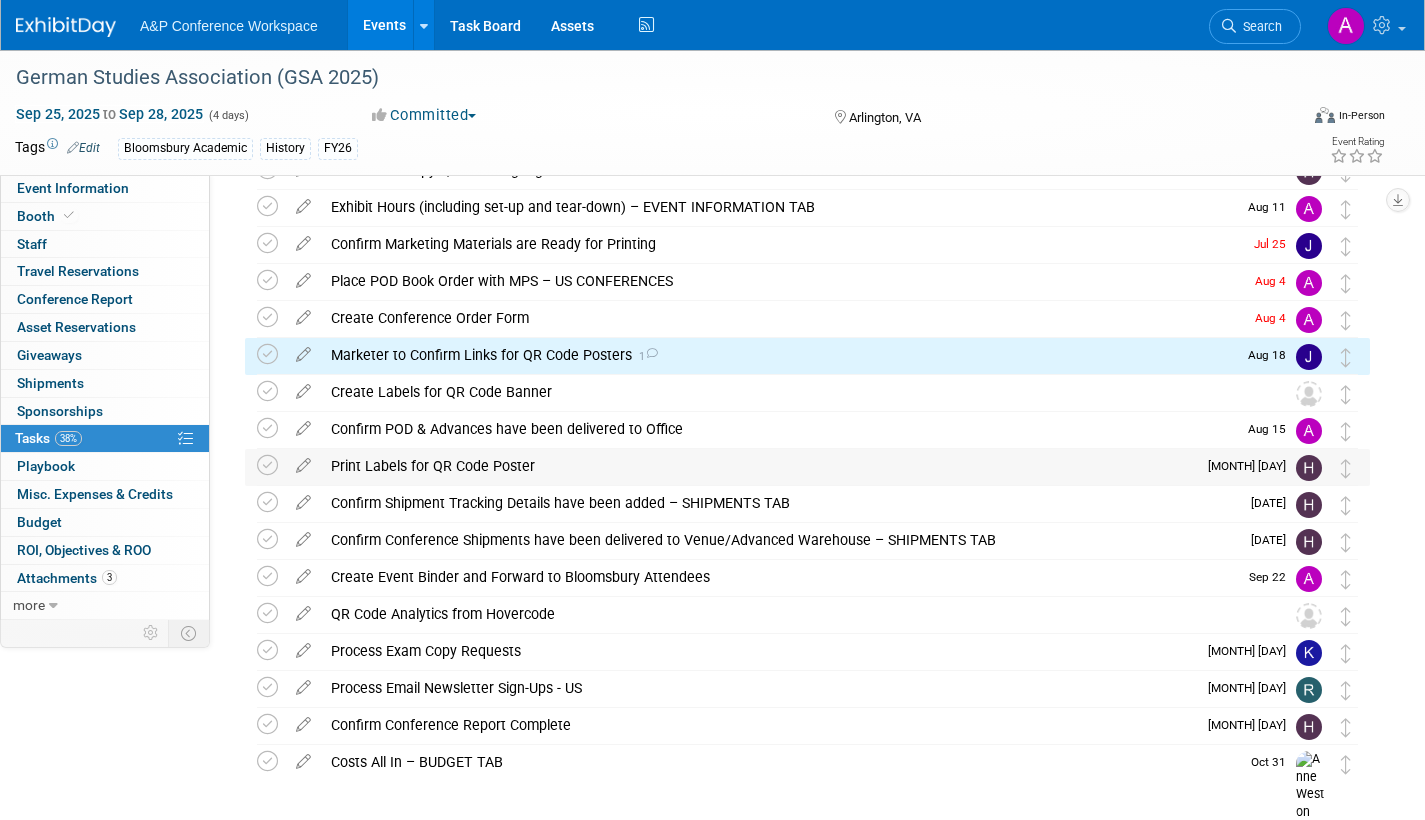scroll, scrollTop: 102, scrollLeft: 0, axis: vertical 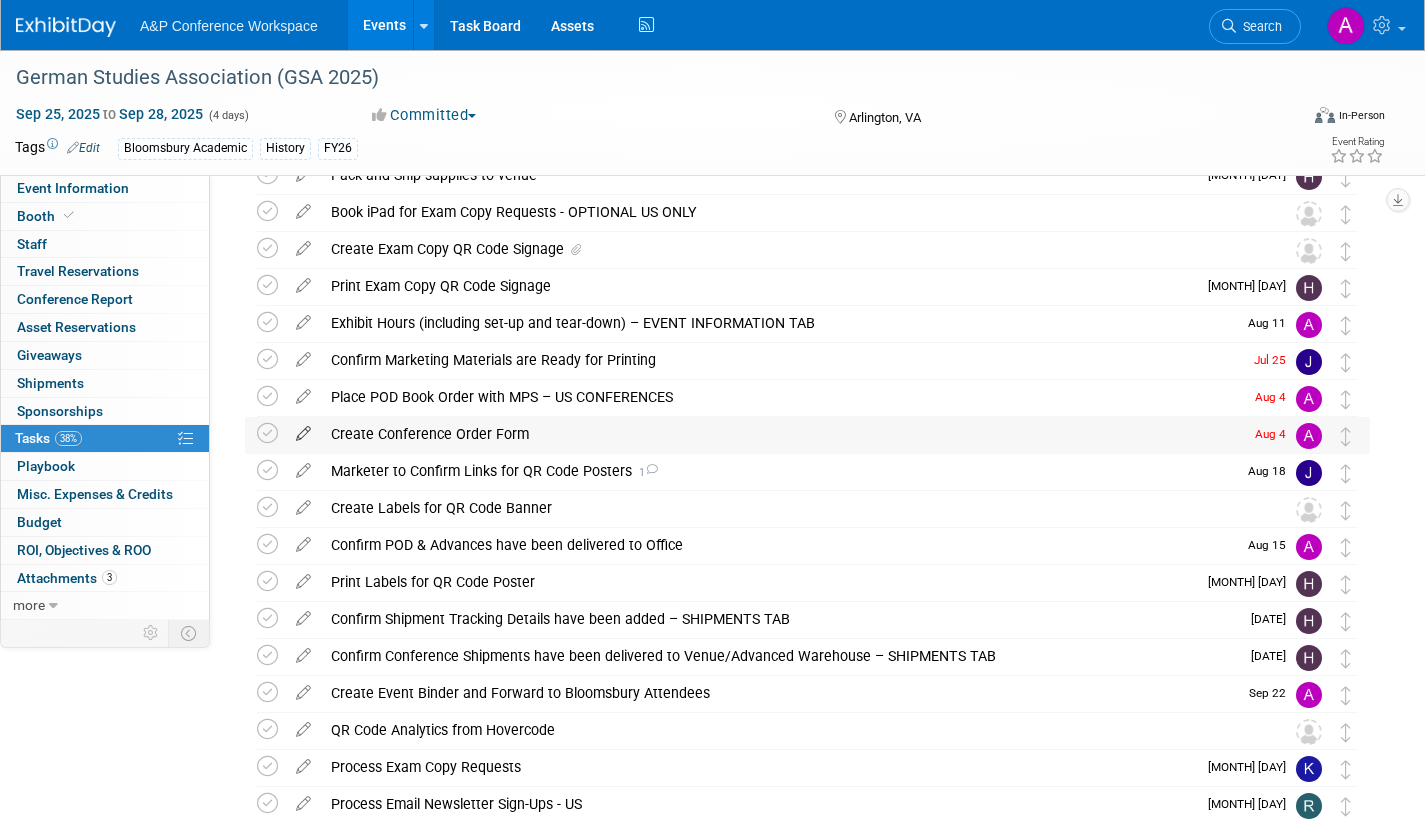 click at bounding box center (303, 429) 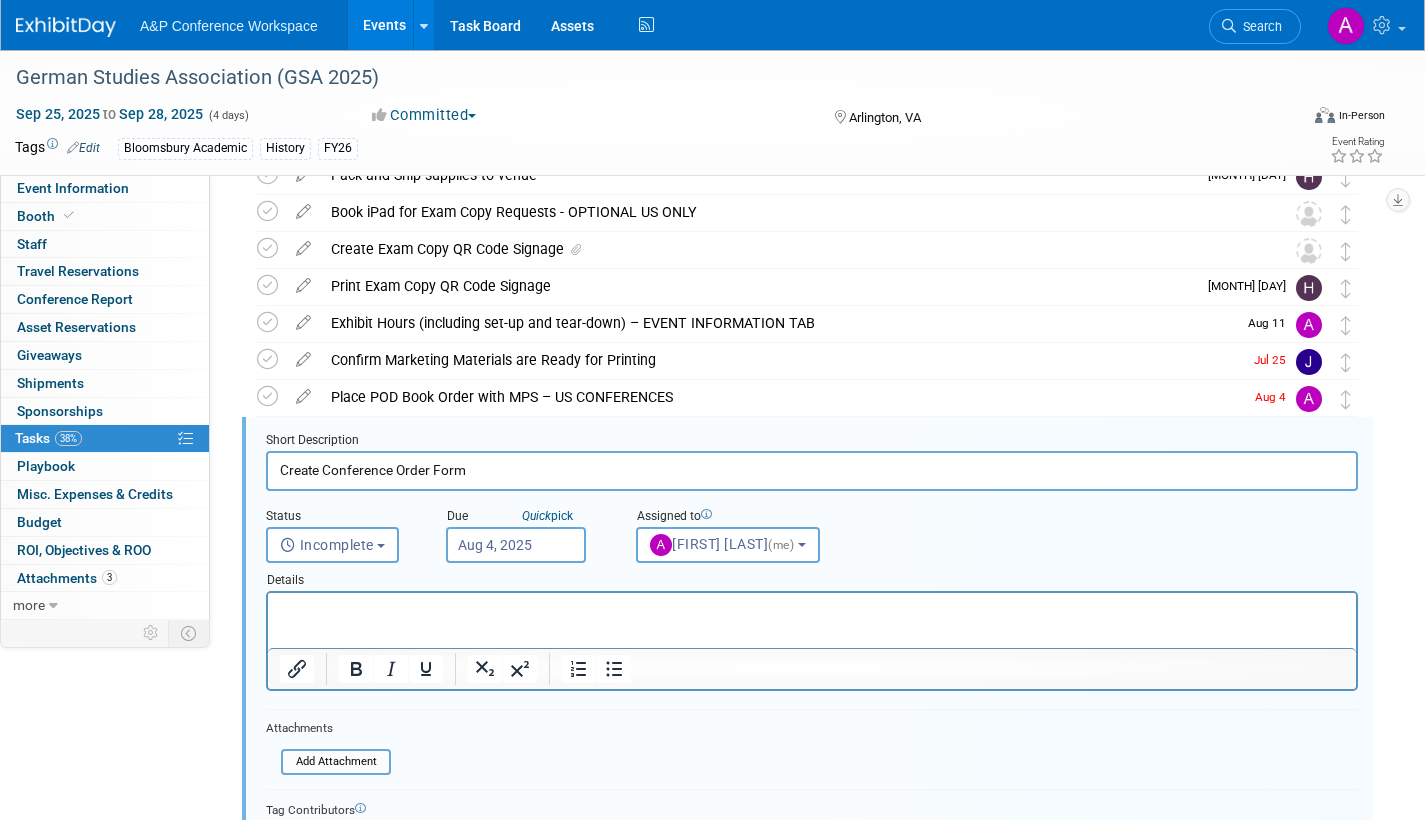 scroll, scrollTop: 226, scrollLeft: 0, axis: vertical 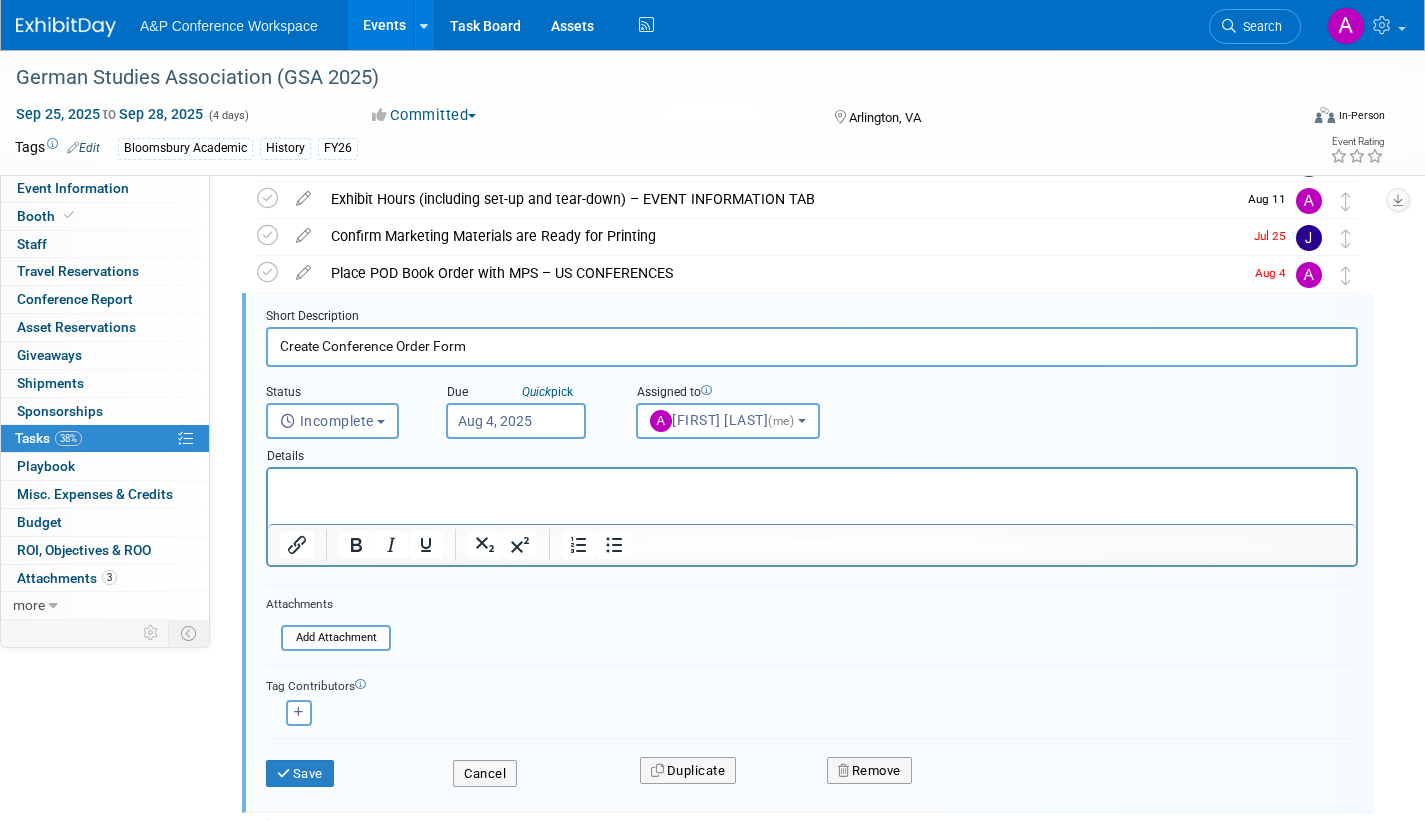 click on "Aug 4, 2025" at bounding box center (516, 421) 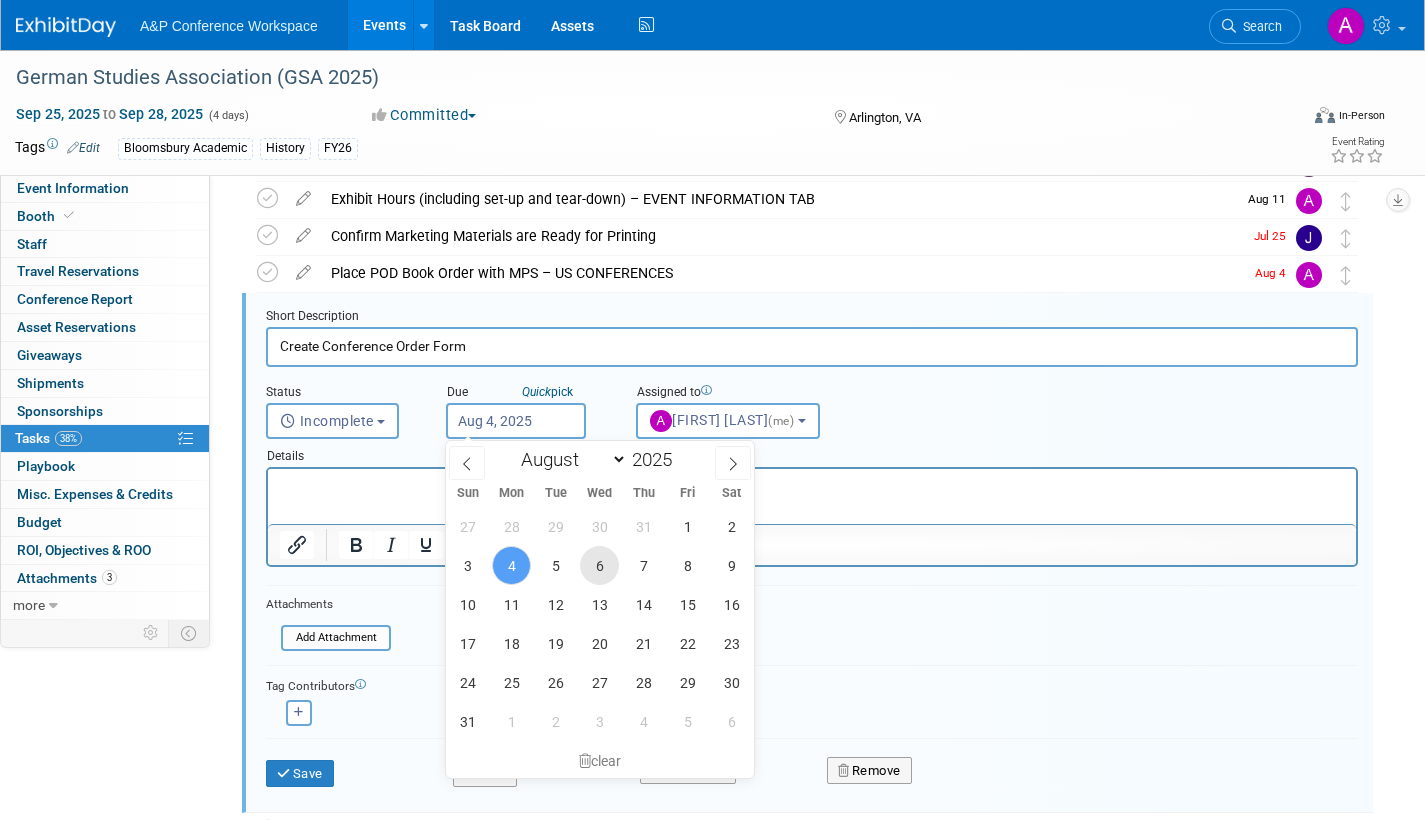 click on "6" at bounding box center [599, 565] 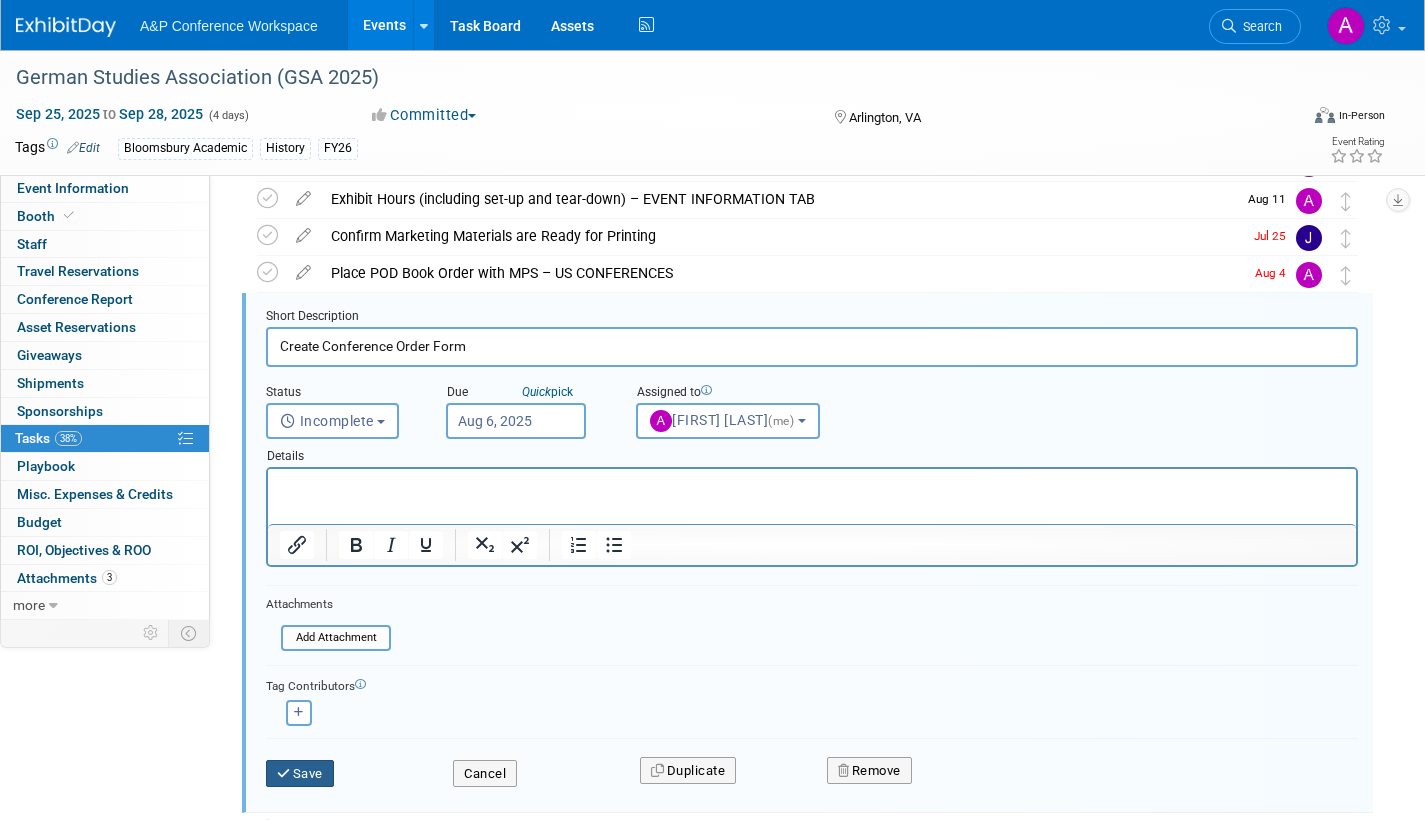 click on "Save" at bounding box center (300, 774) 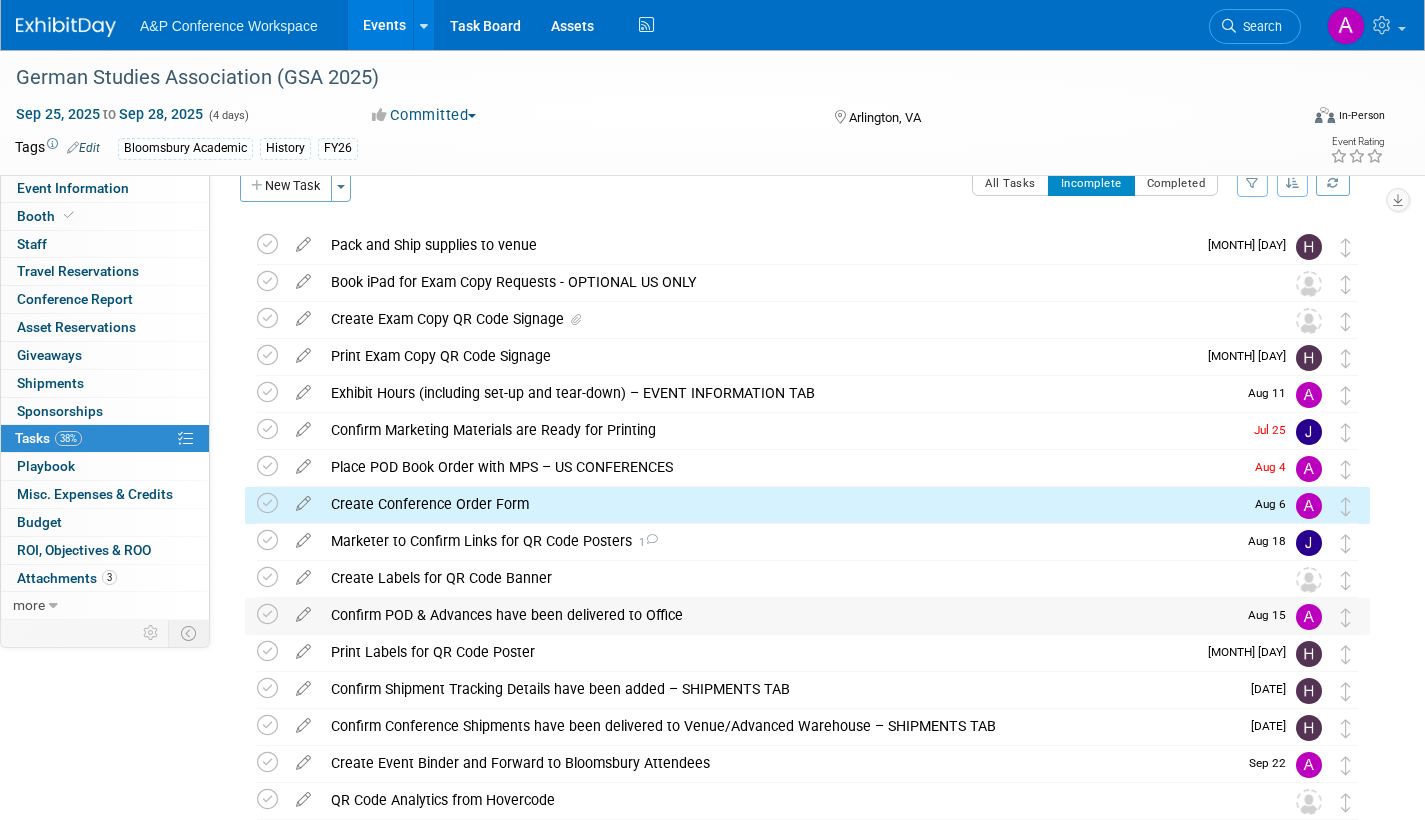 scroll, scrollTop: 26, scrollLeft: 0, axis: vertical 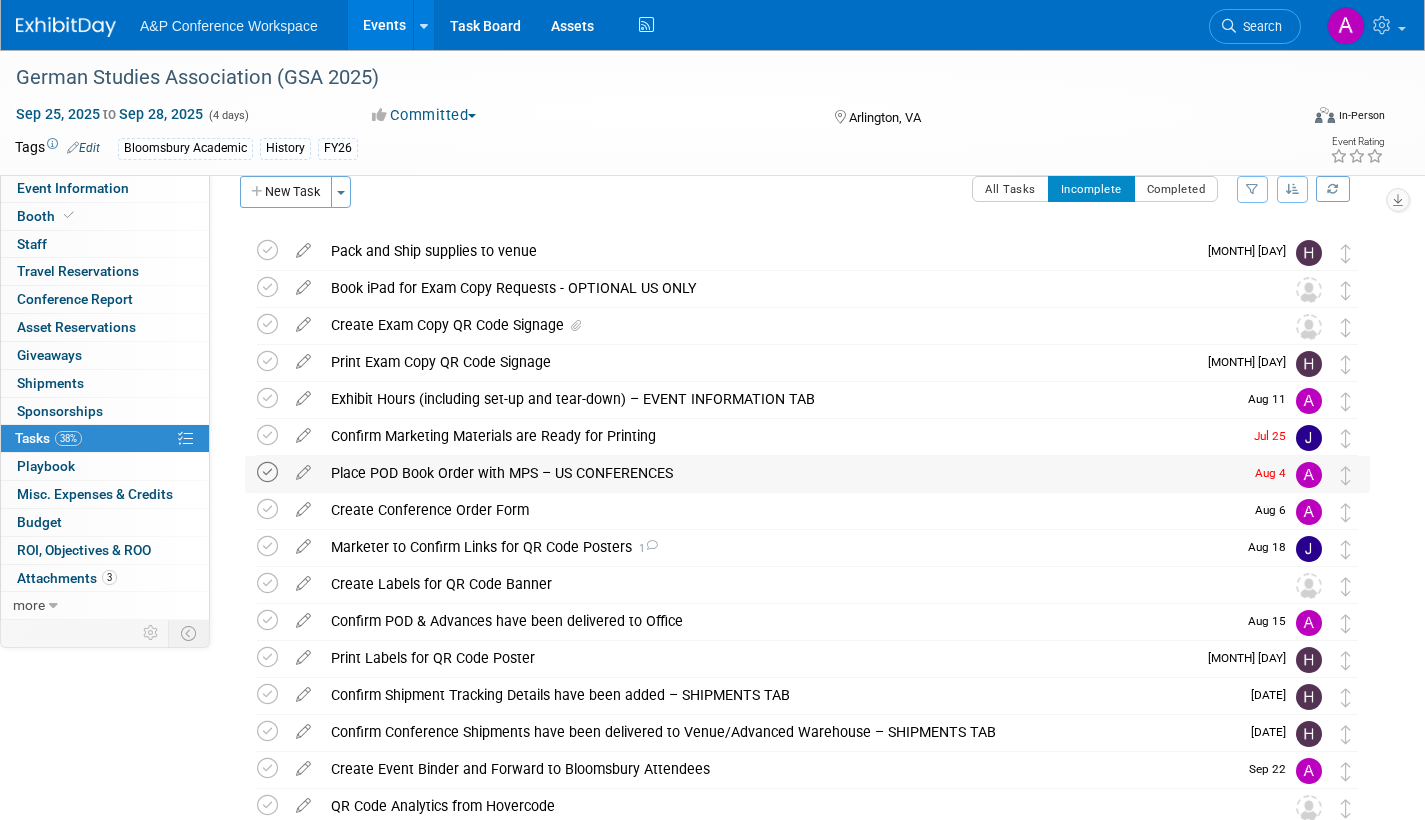 click at bounding box center (267, 472) 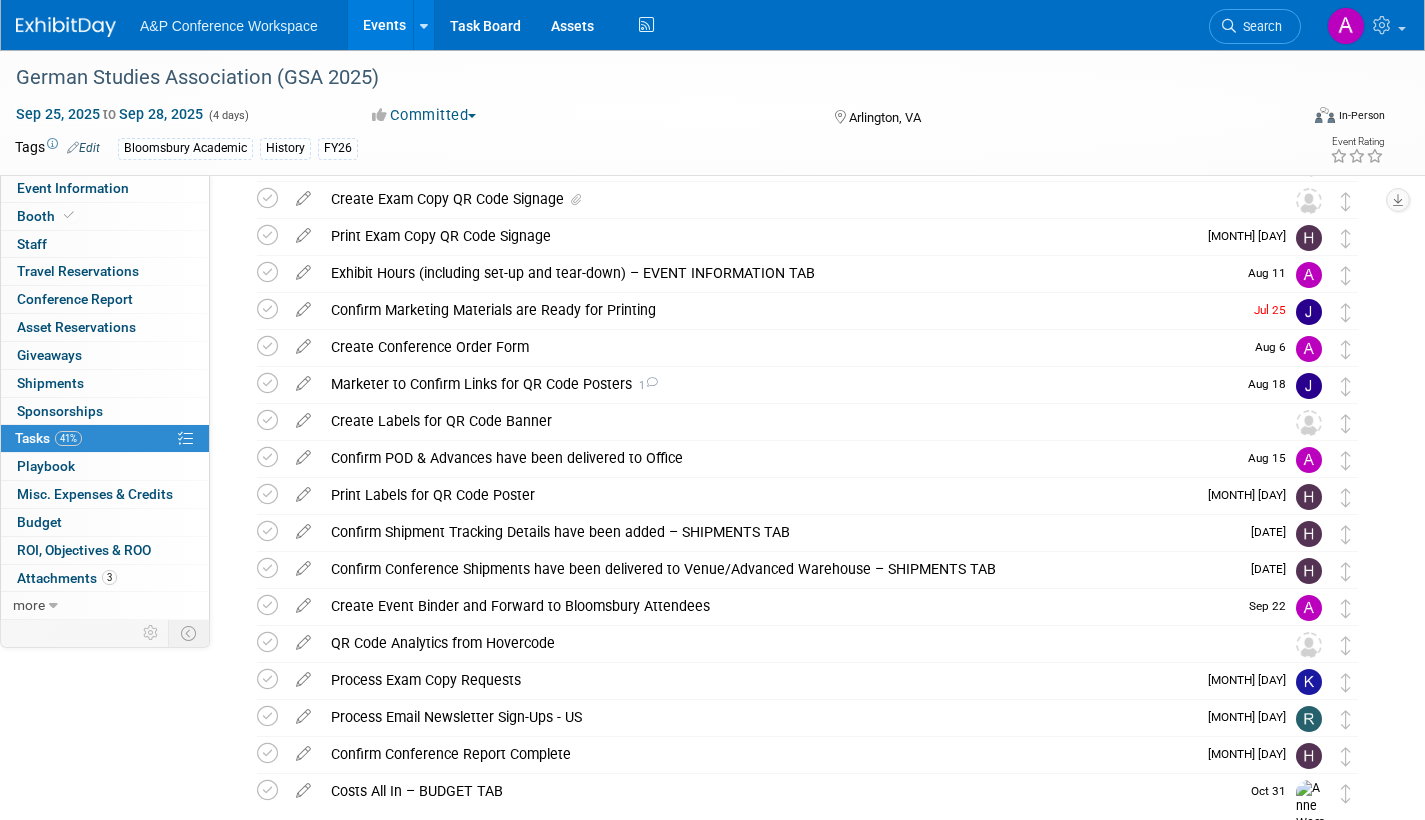 scroll, scrollTop: 0, scrollLeft: 0, axis: both 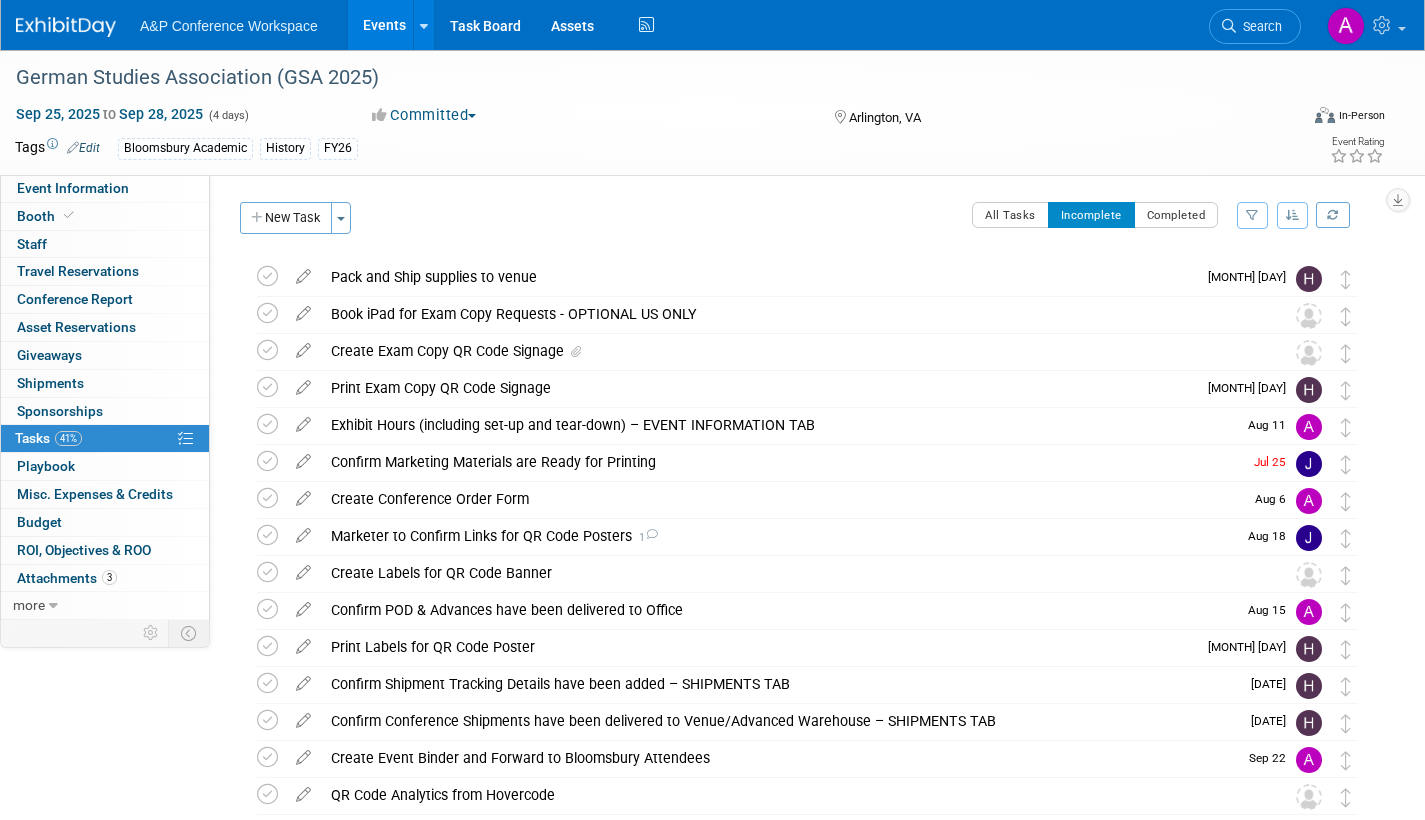 click on "New Task" at bounding box center (286, 218) 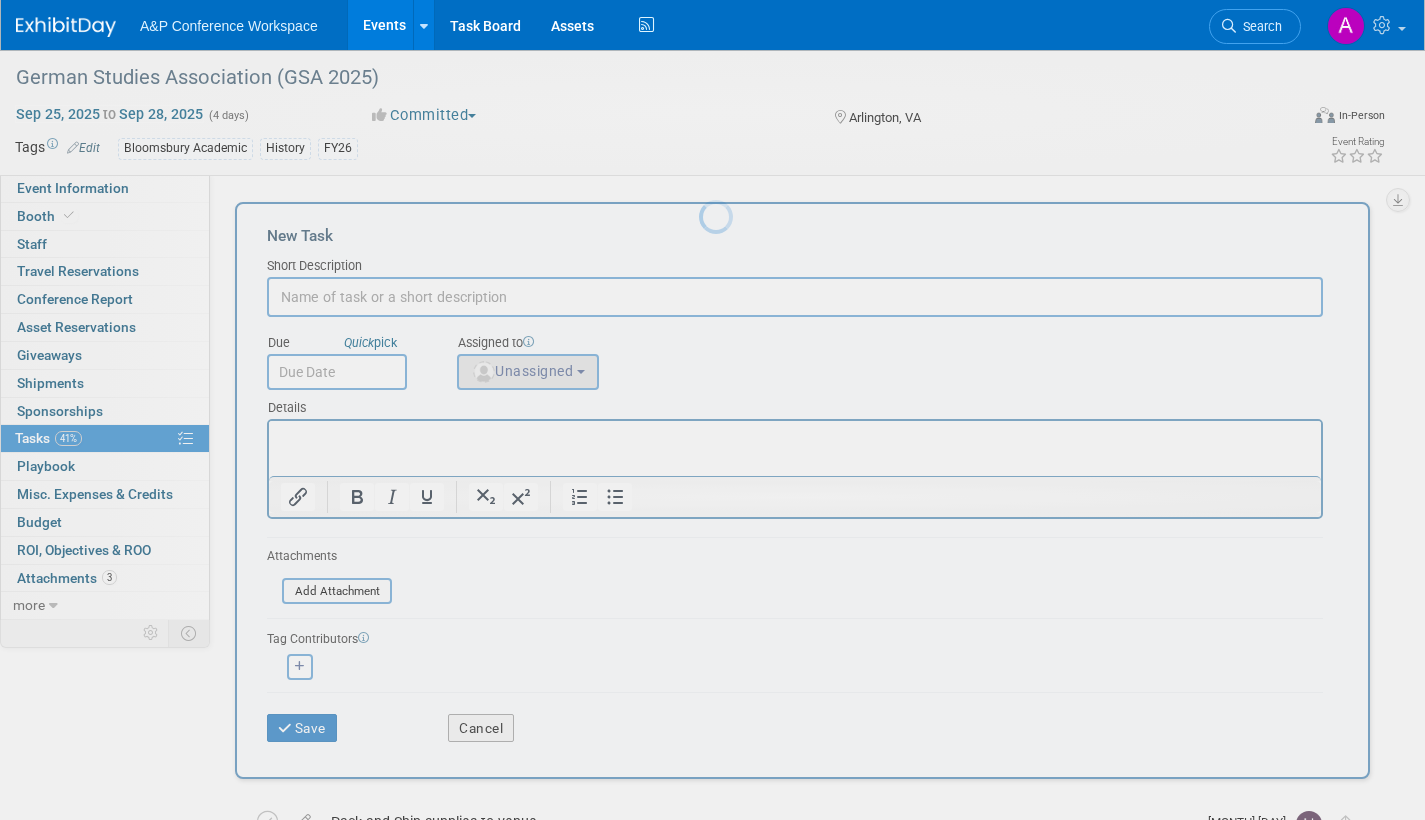 scroll, scrollTop: 0, scrollLeft: 0, axis: both 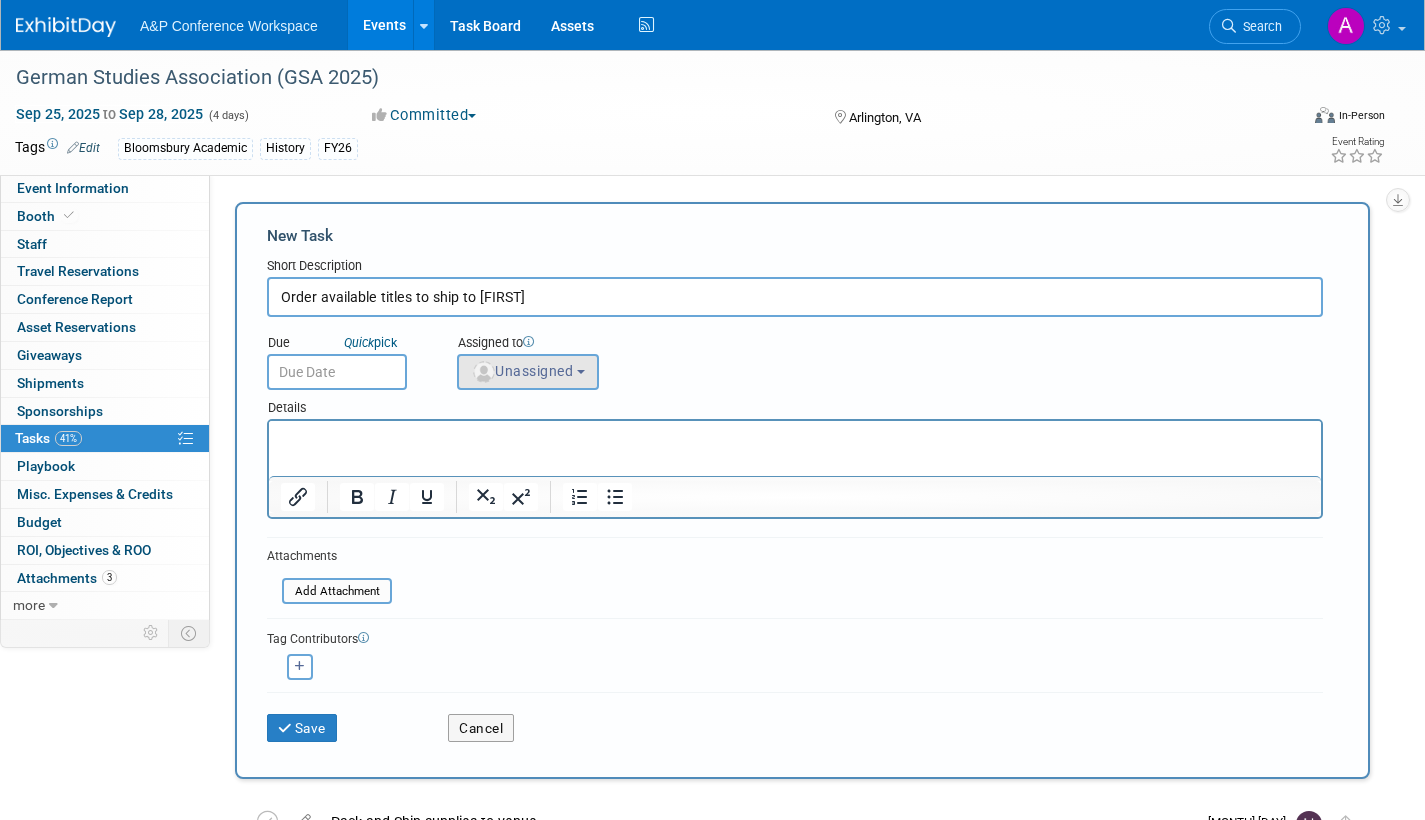 type on "Order available titles to ship to Hannah" 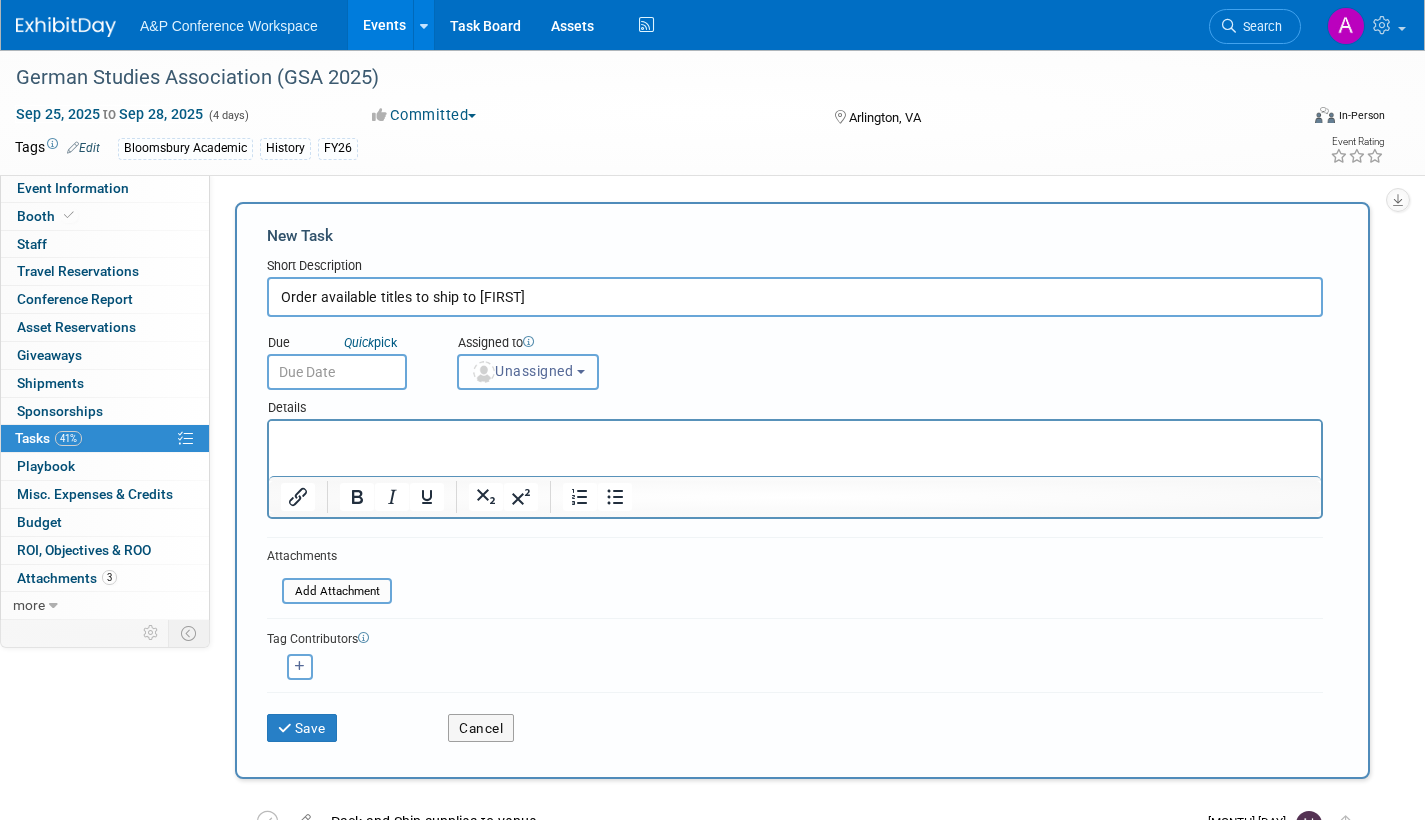 drag, startPoint x: 479, startPoint y: 359, endPoint x: 487, endPoint y: 369, distance: 12.806249 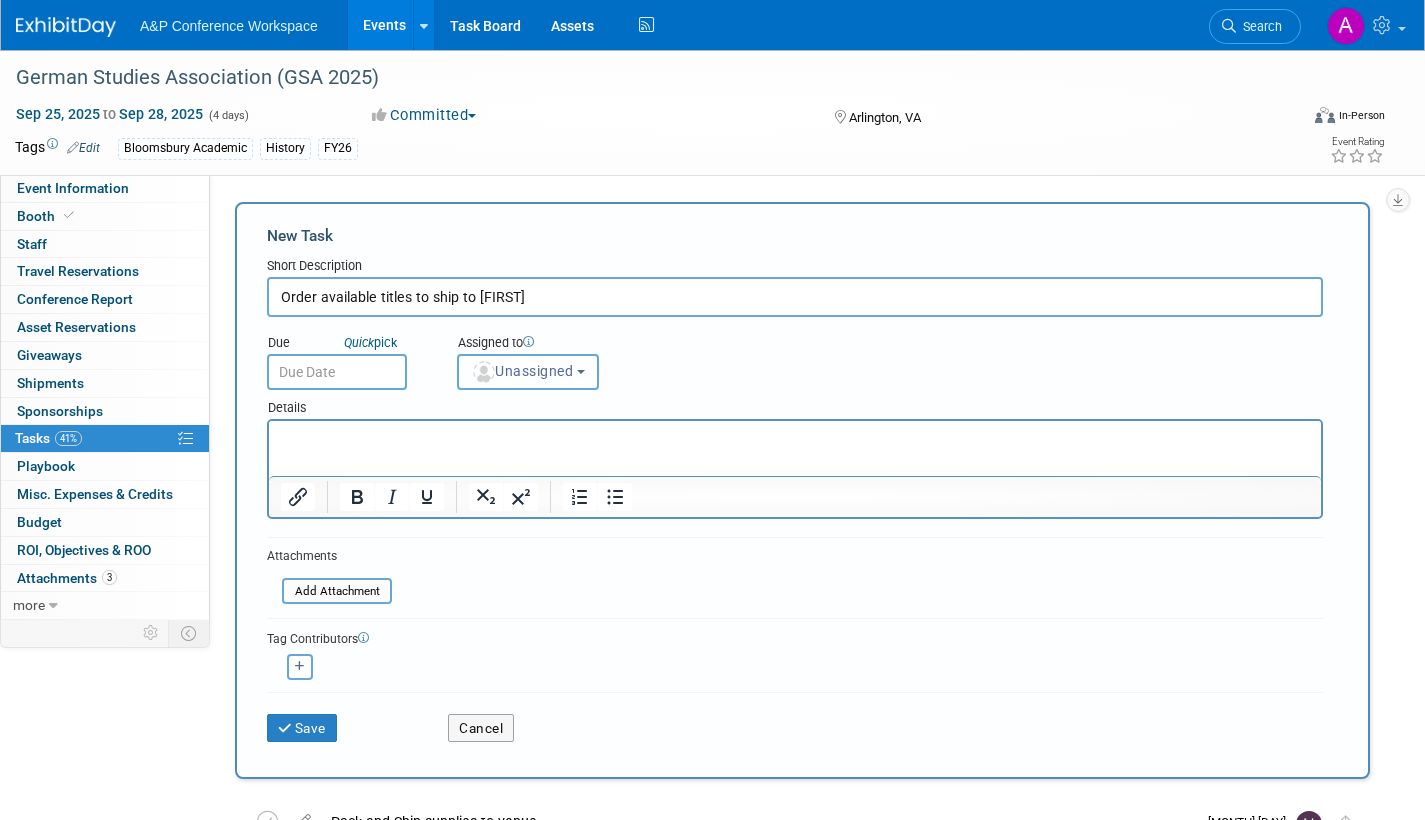 click on "Unassigned" at bounding box center [528, 372] 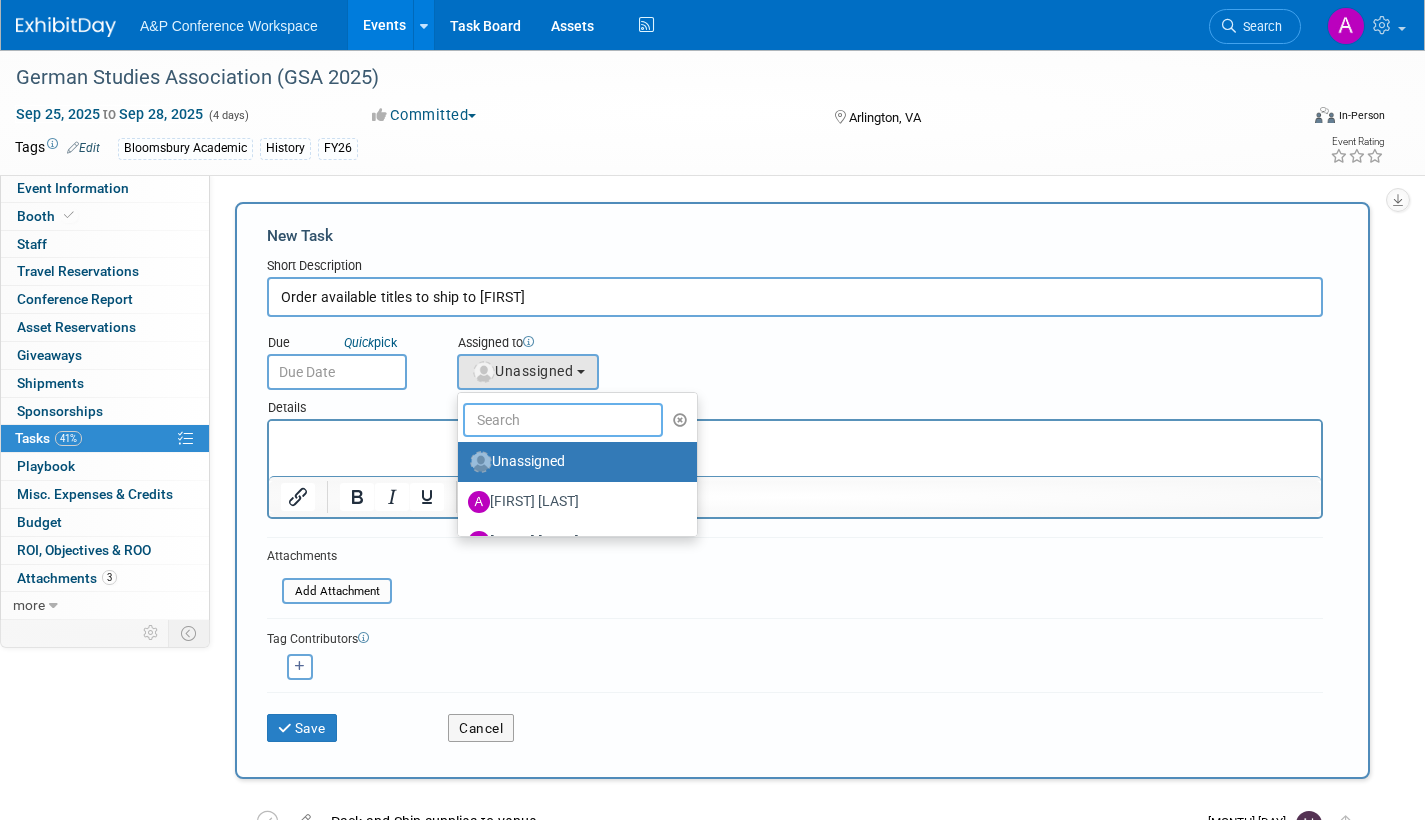 click at bounding box center (563, 420) 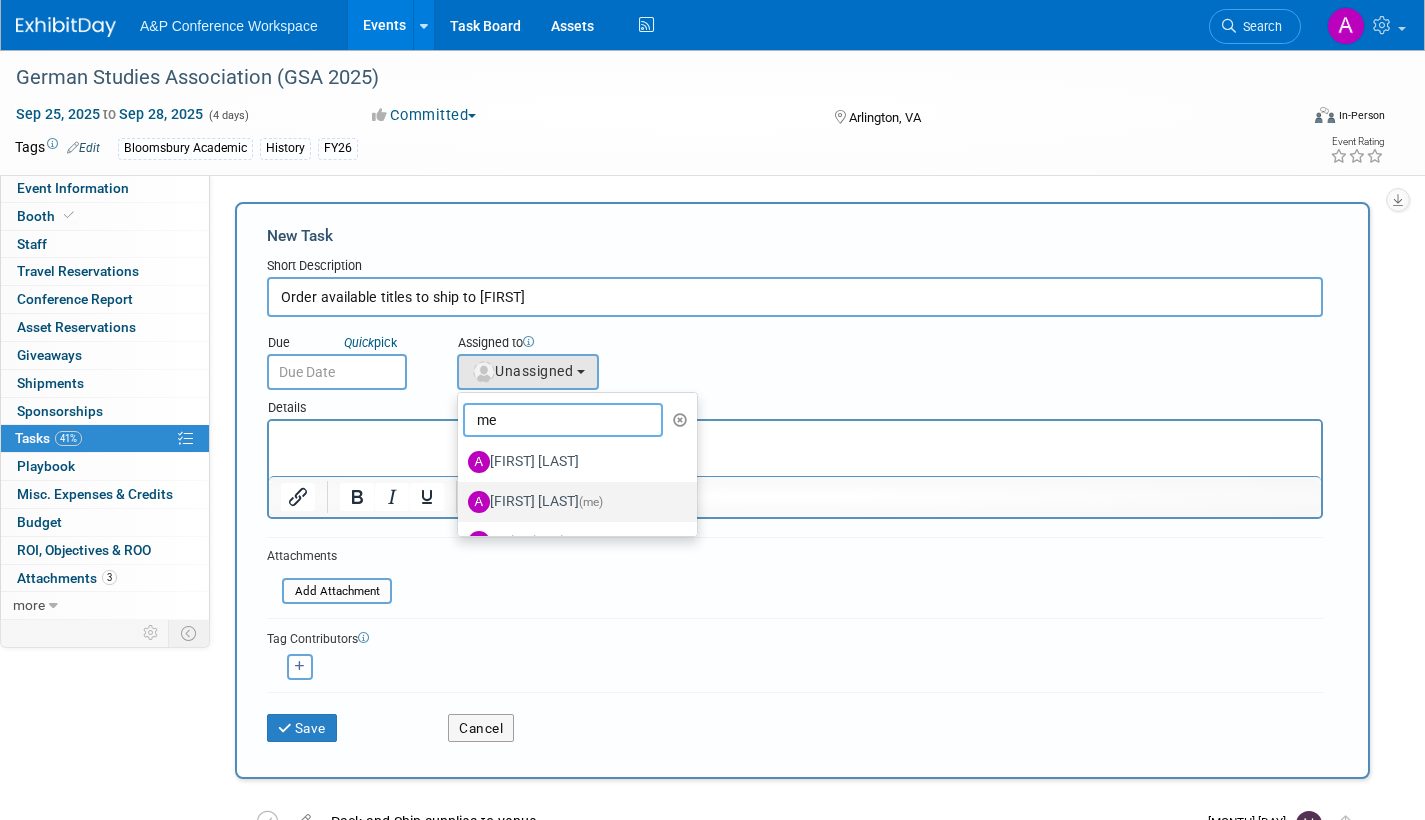 type on "me" 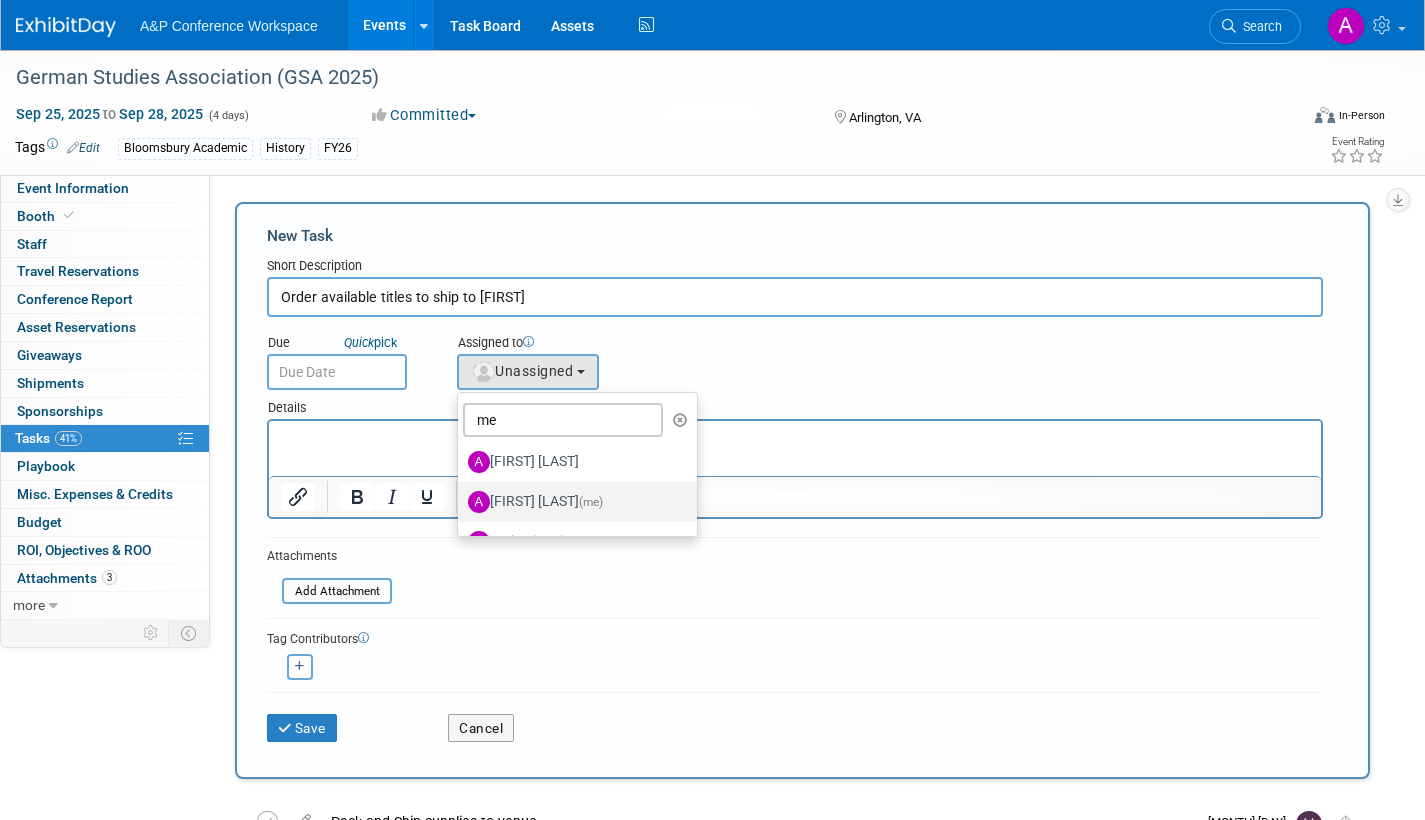 click on "Amanda Oney
(me)" at bounding box center (572, 502) 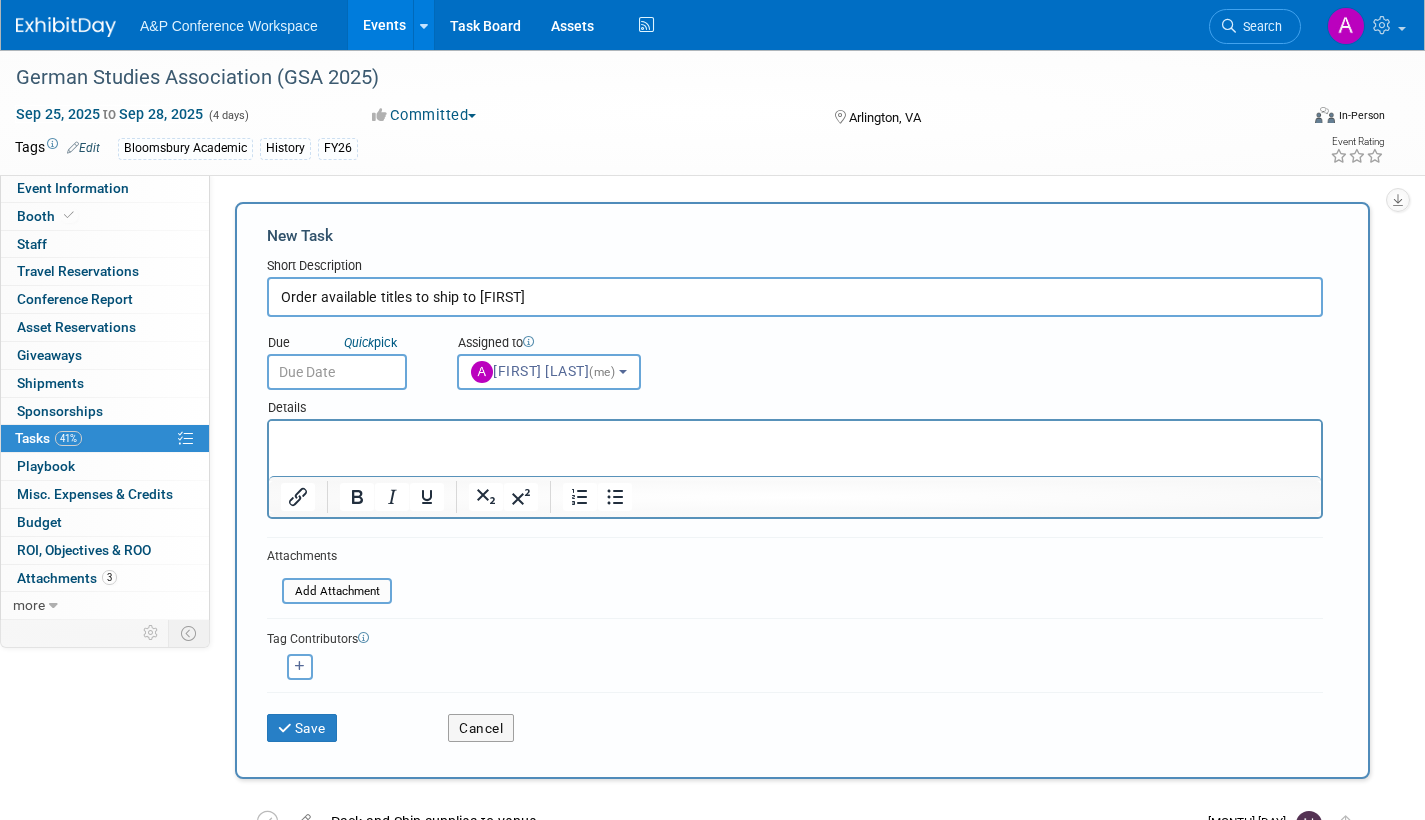 click at bounding box center (337, 372) 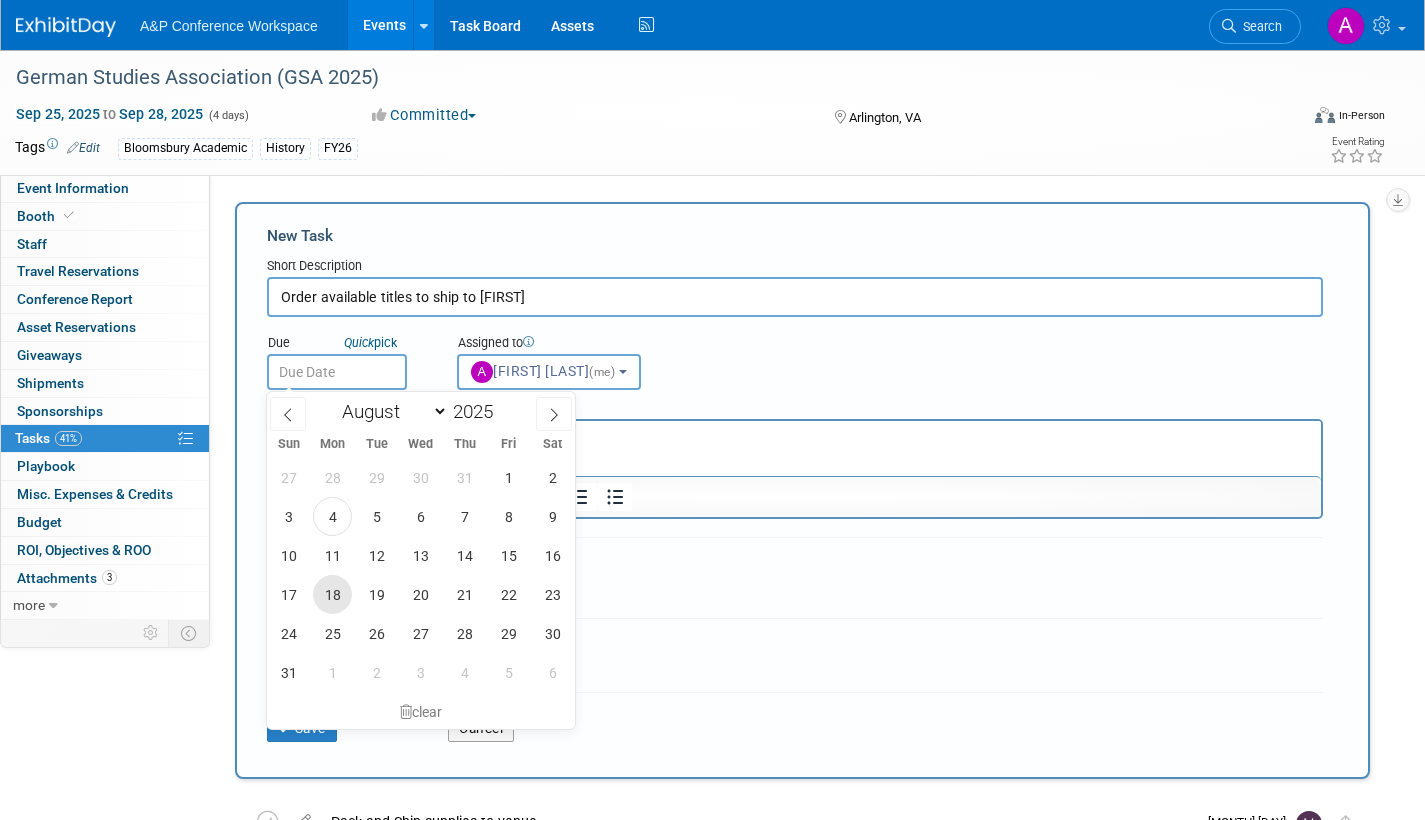click on "18" at bounding box center (332, 594) 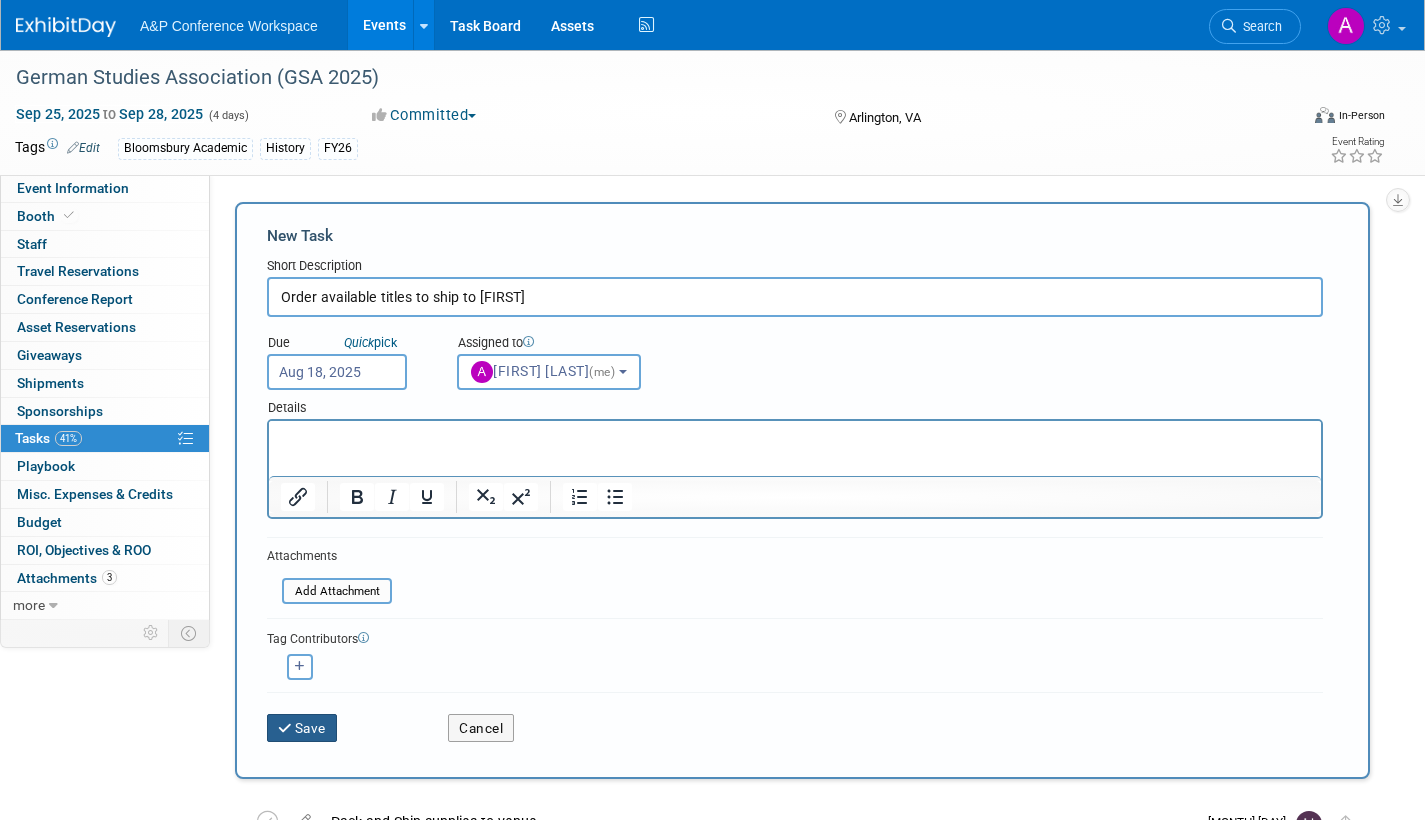 click at bounding box center (286, 729) 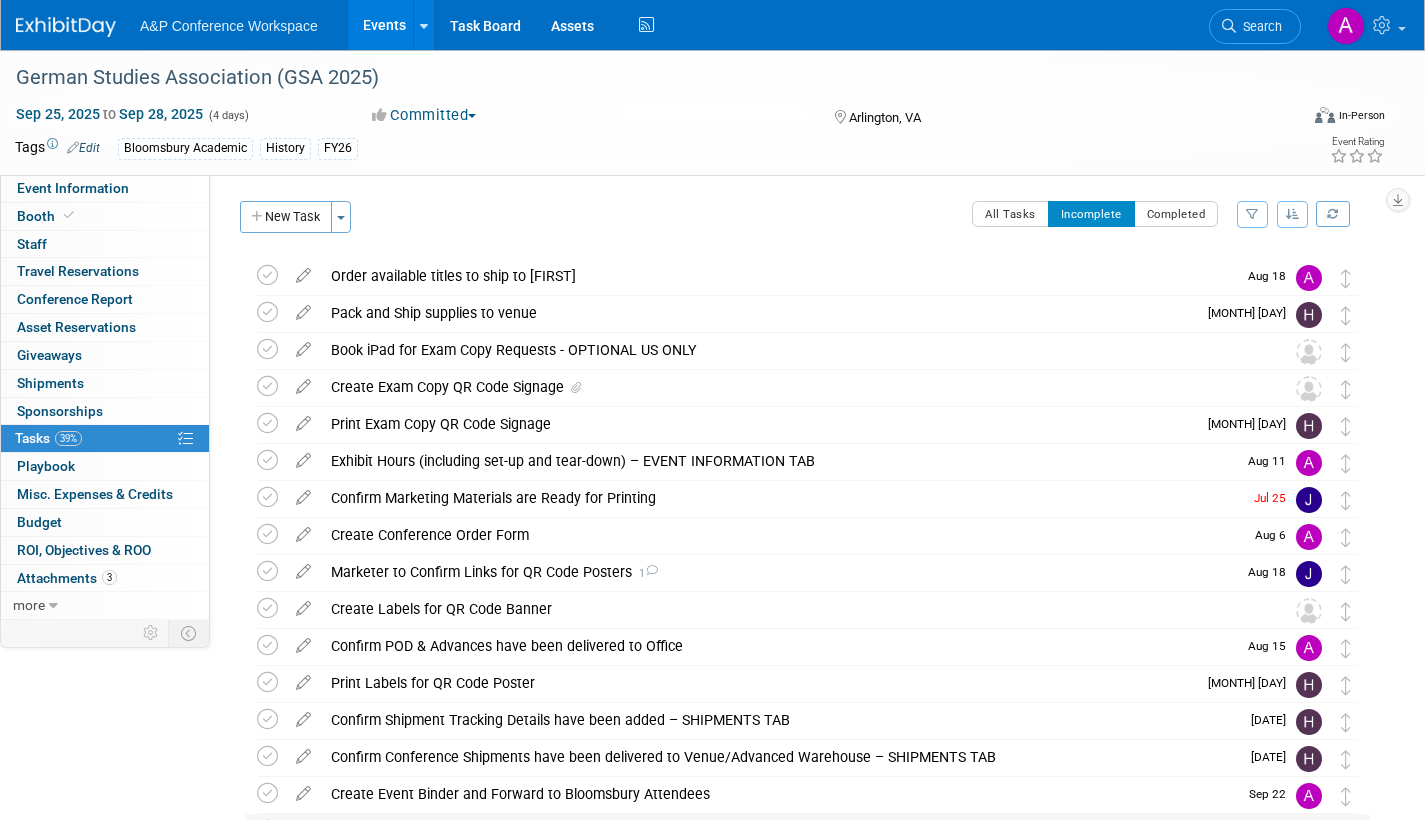 scroll, scrollTop: 0, scrollLeft: 0, axis: both 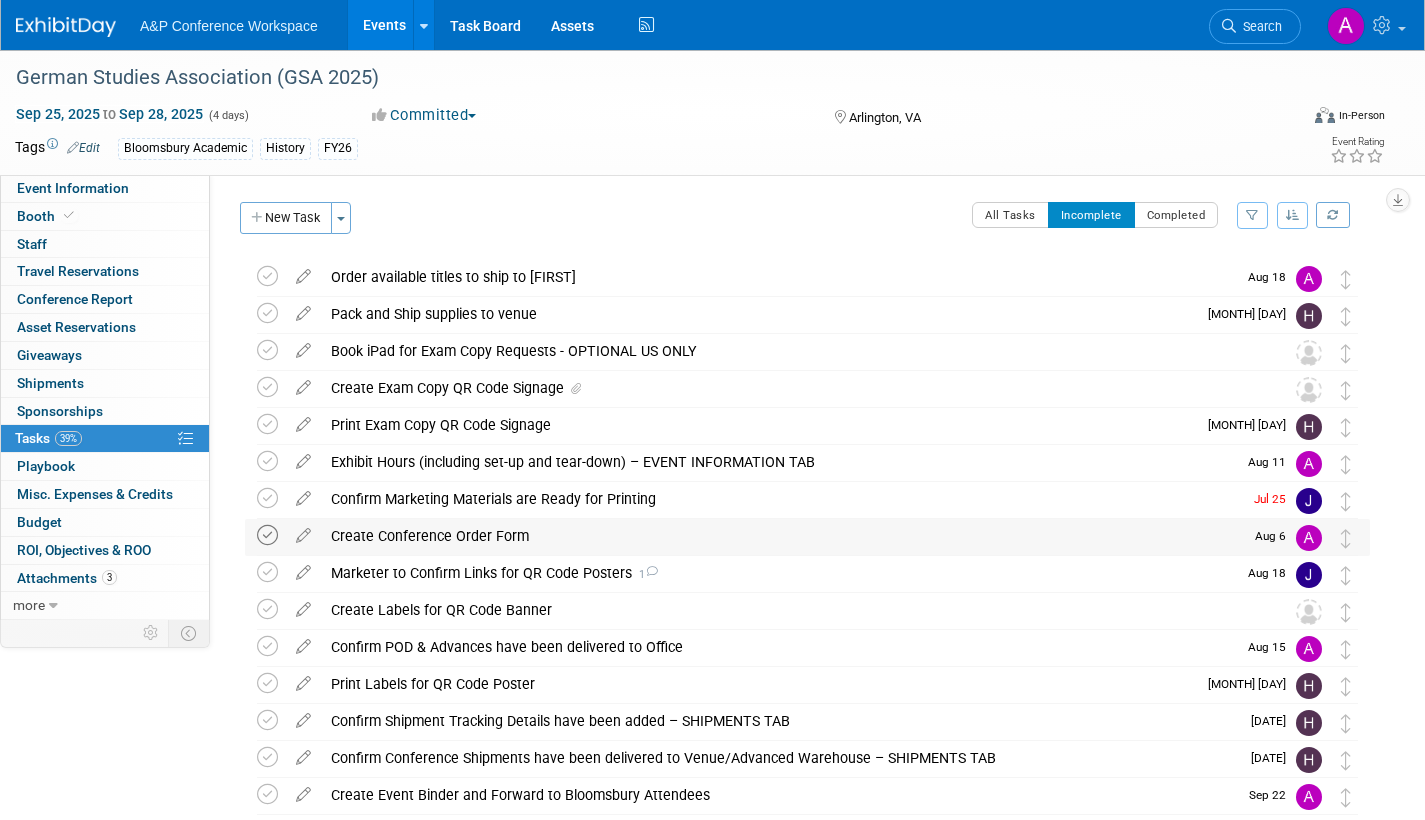 click at bounding box center (267, 535) 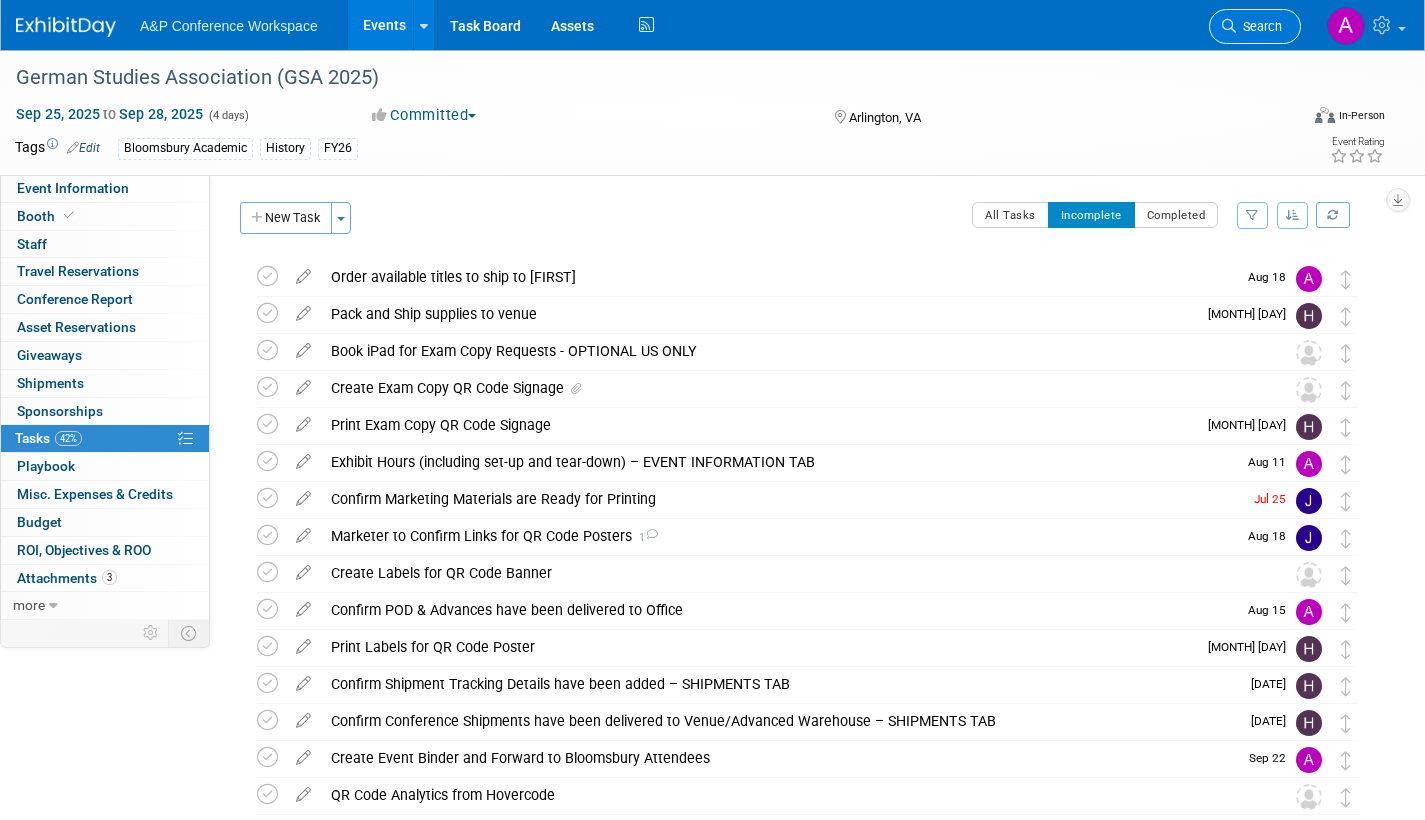 click on "Search" at bounding box center (1259, 26) 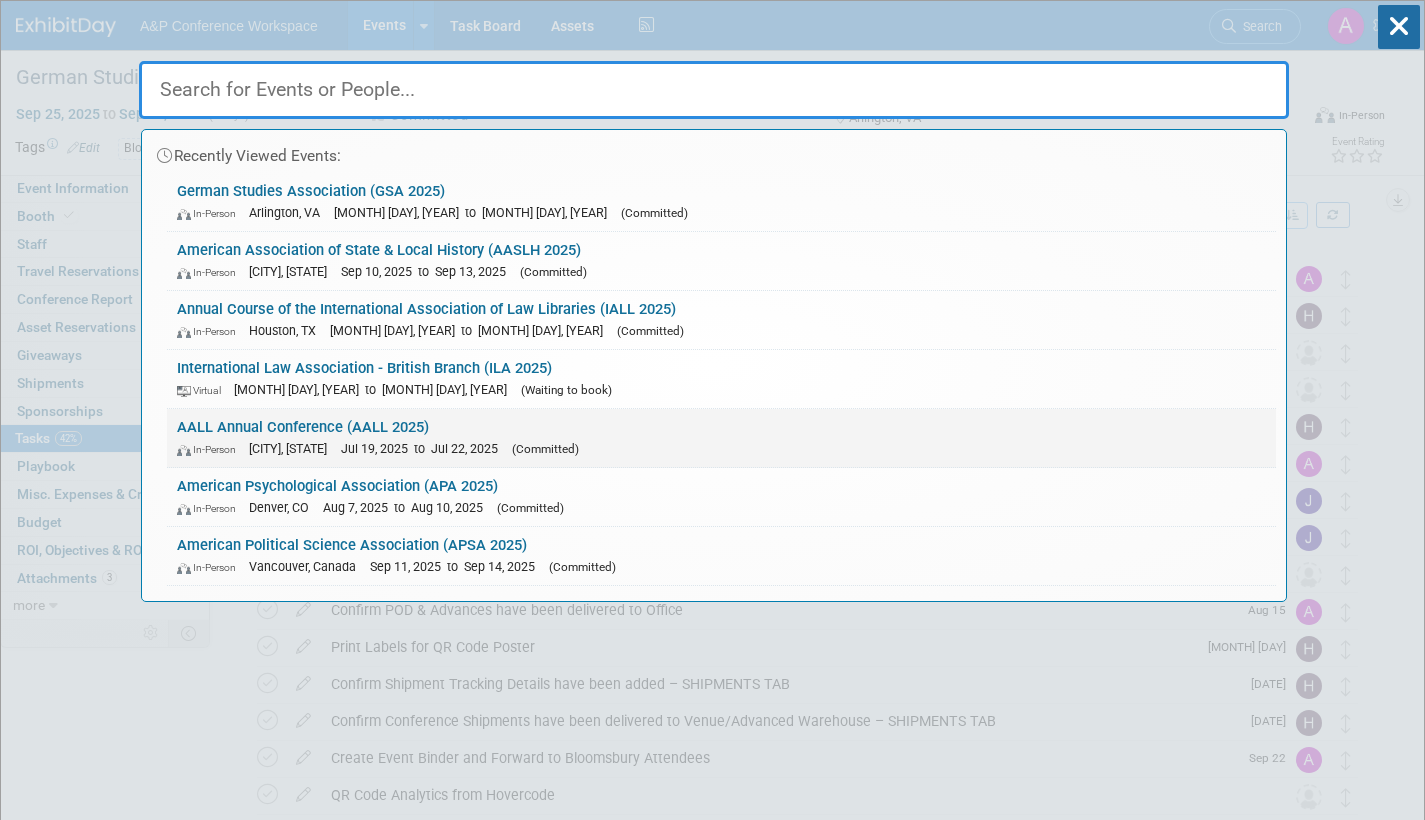 click on "In-Person
Portland, OR
Jul 19, 2025  to  Jul 22, 2025
(Committed)" at bounding box center (721, 448) 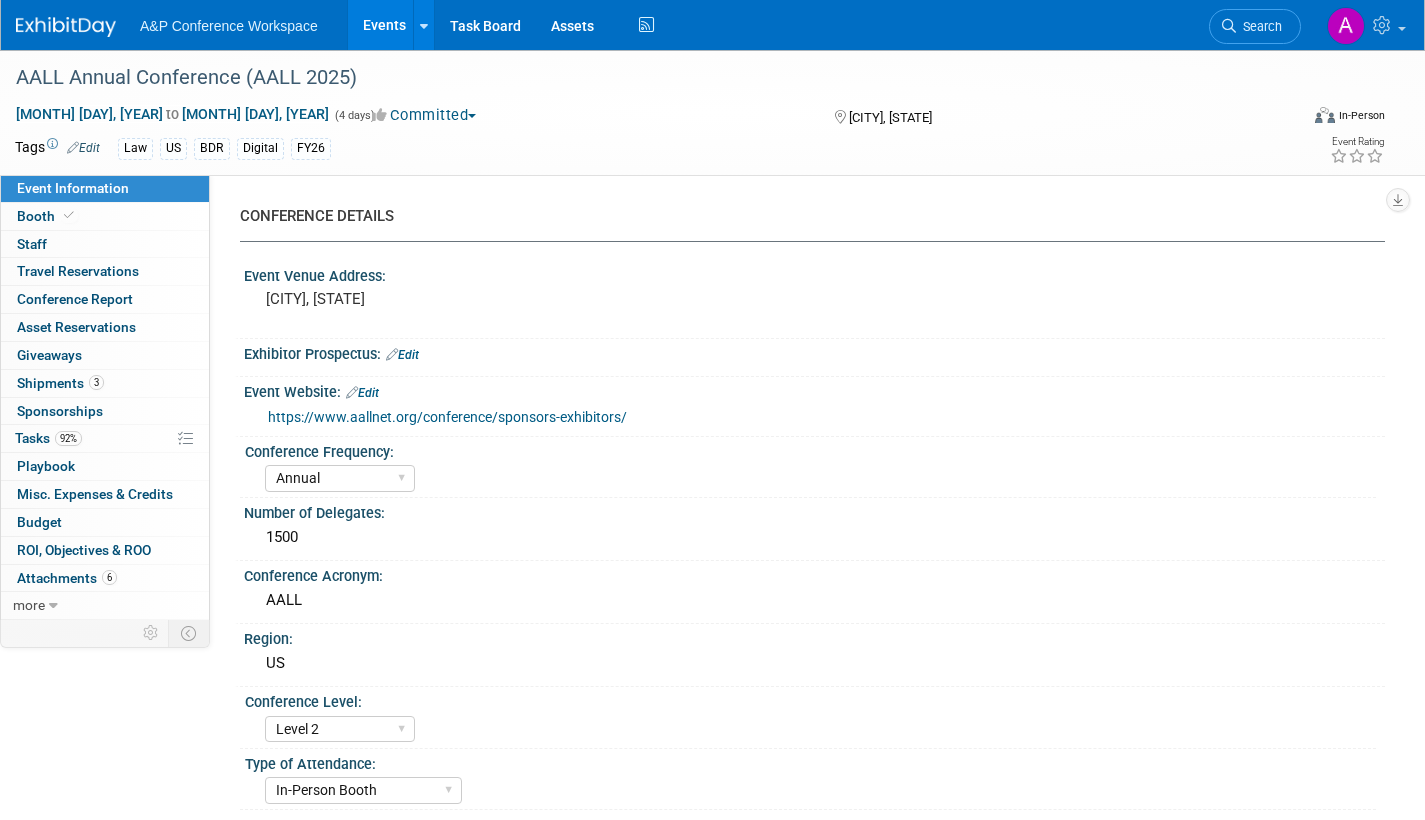 select on "Annual" 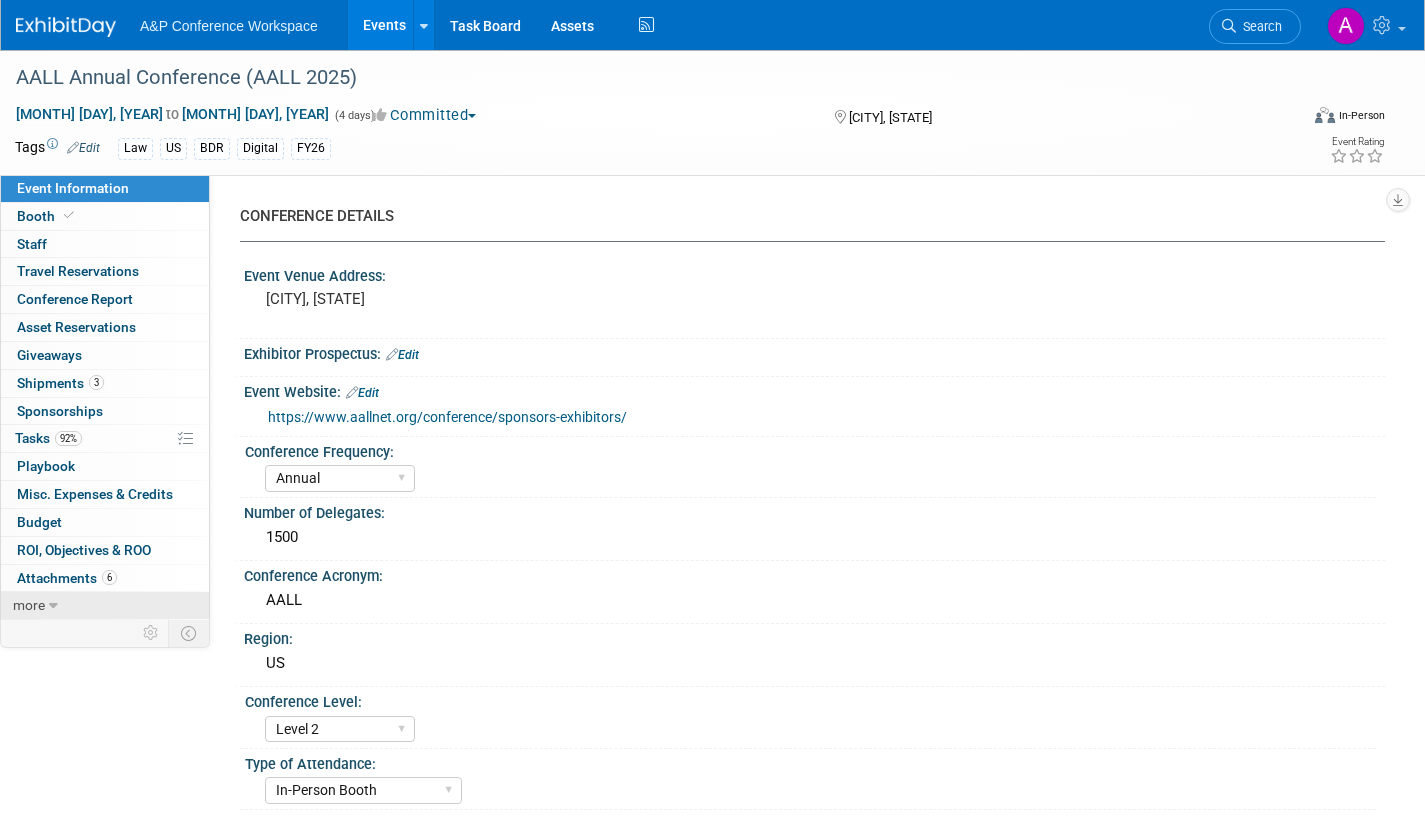 scroll, scrollTop: 0, scrollLeft: 0, axis: both 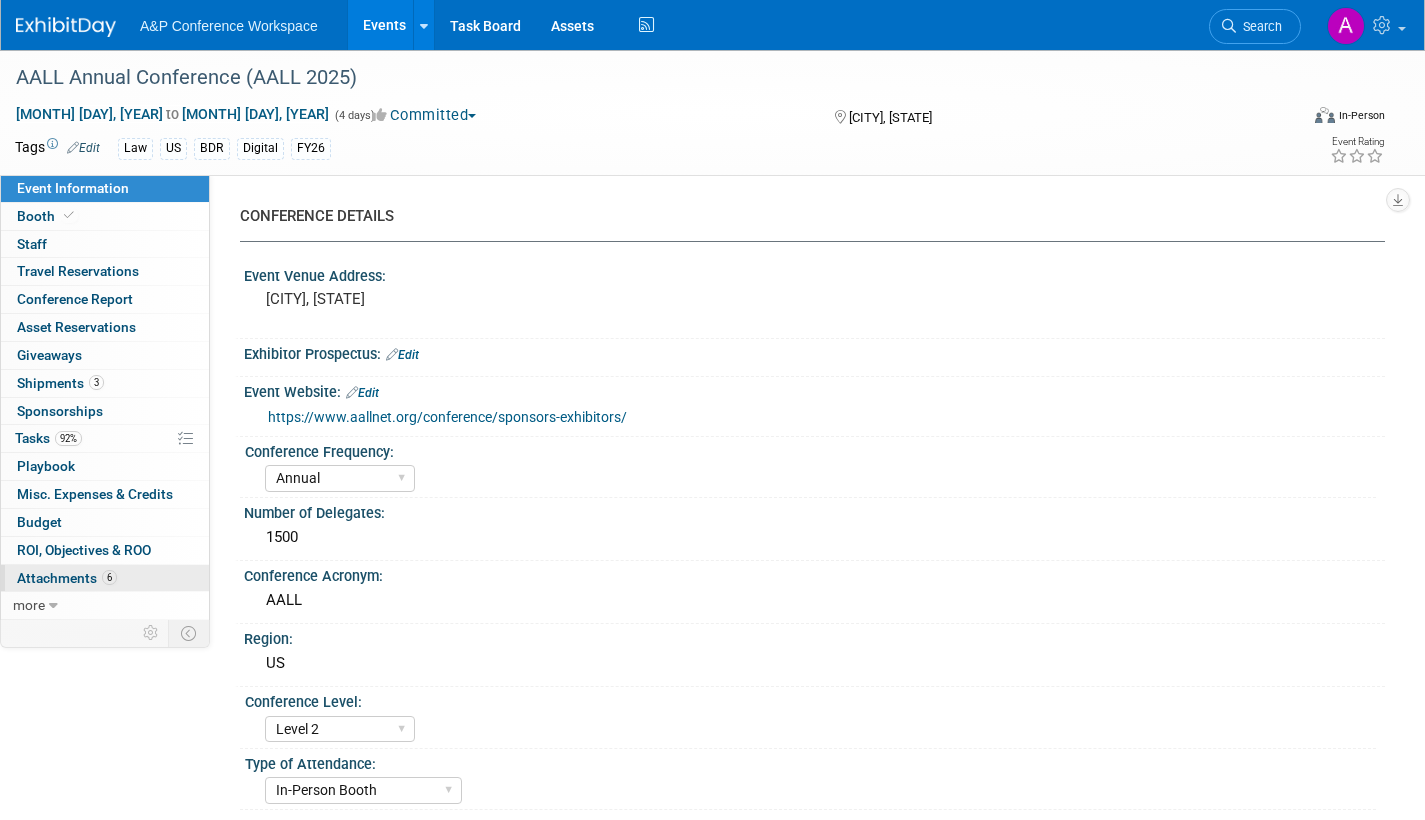 click on "Attachments 6" at bounding box center (67, 578) 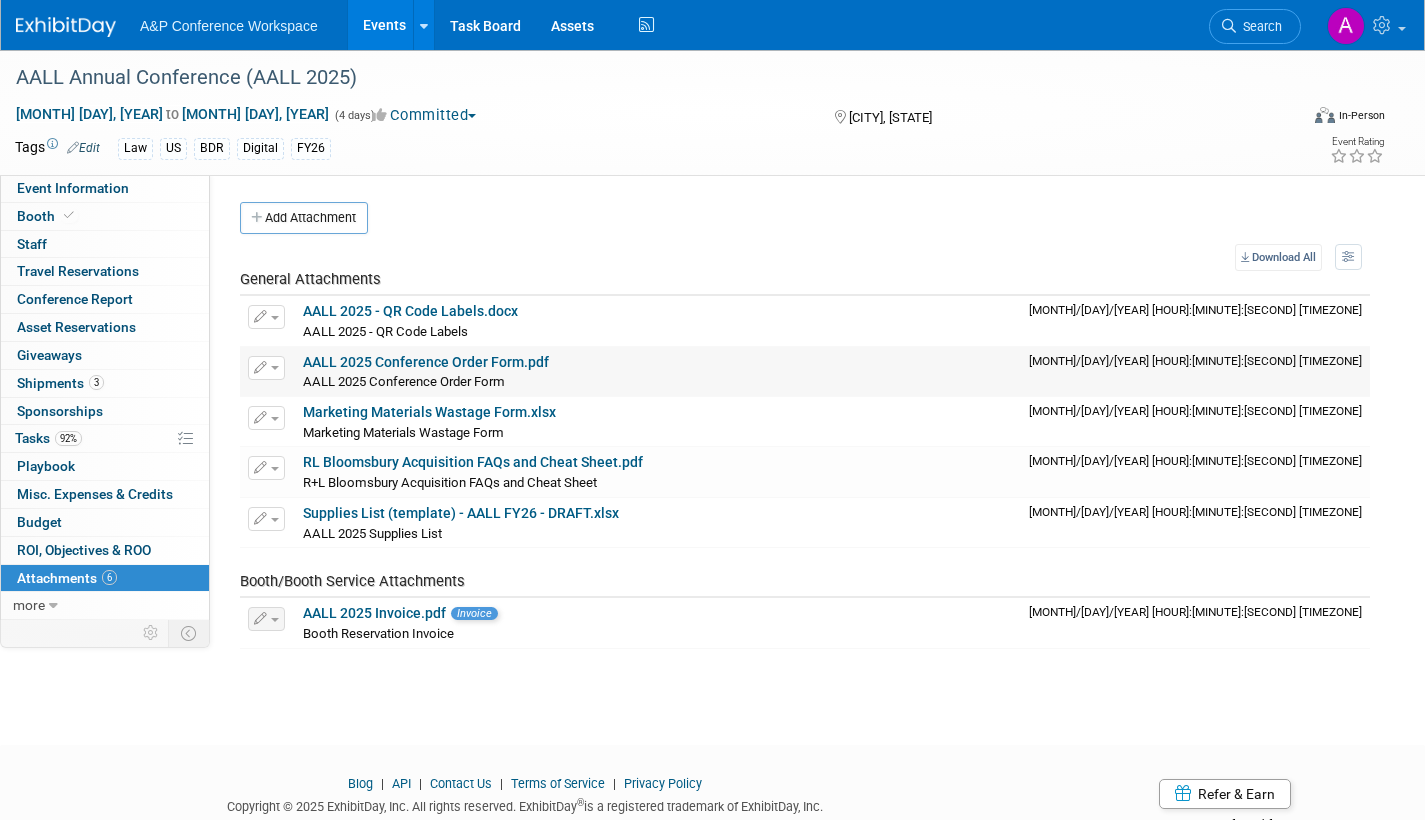 click on "AALL 2025 Conference Order Form.pdf" at bounding box center [426, 362] 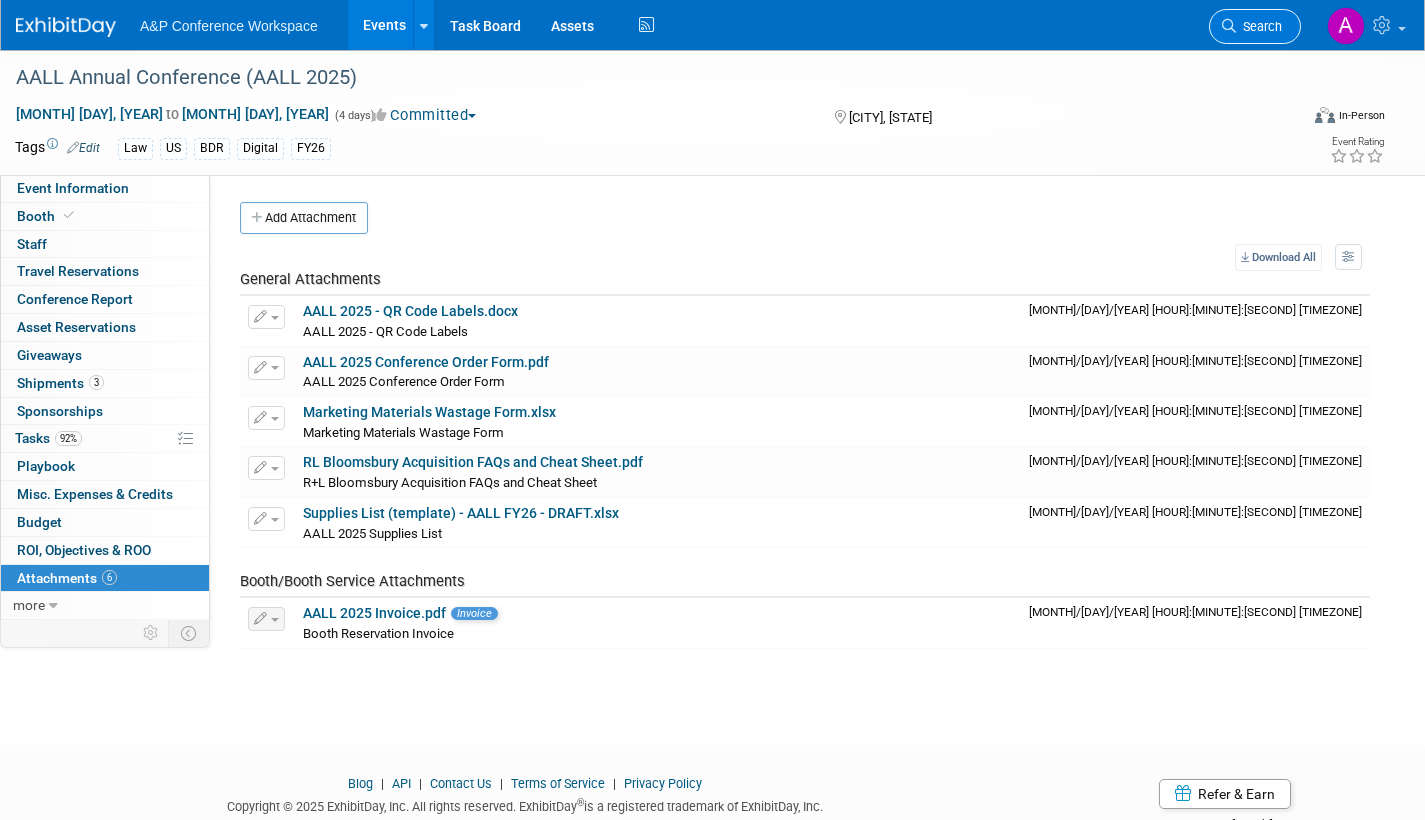 click on "Search" at bounding box center [1259, 26] 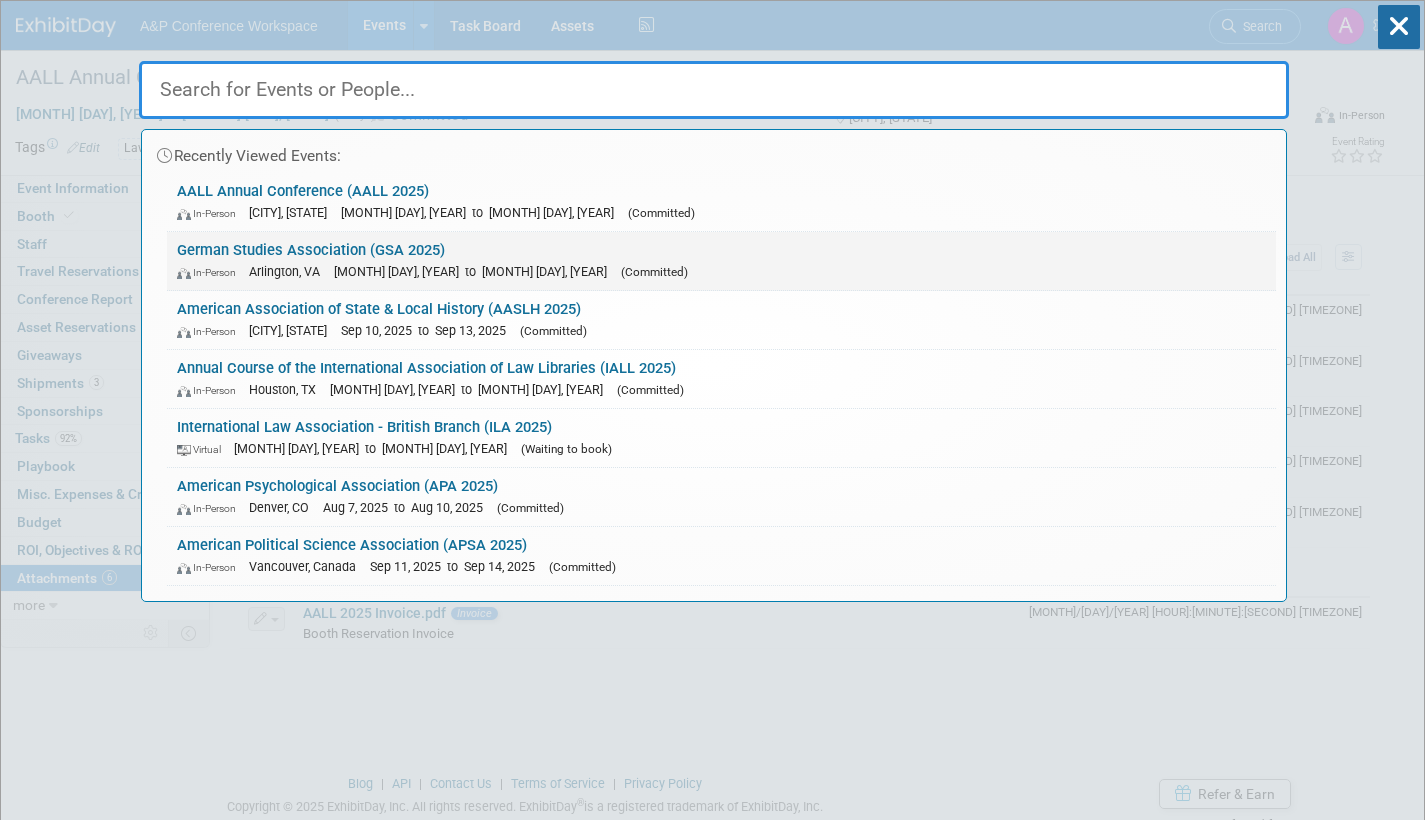 click on "(Committed)" at bounding box center [654, 272] 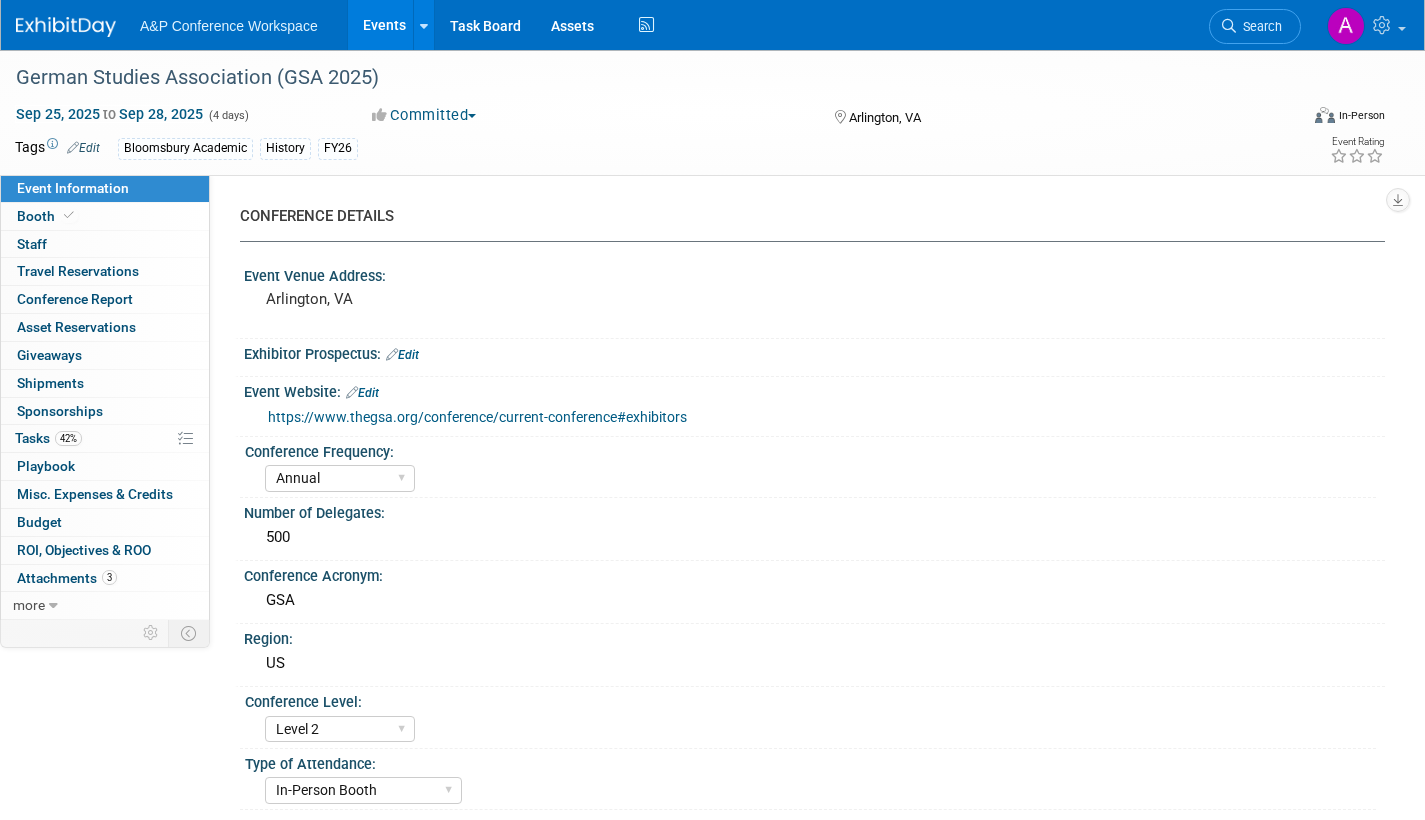 select on "Annual" 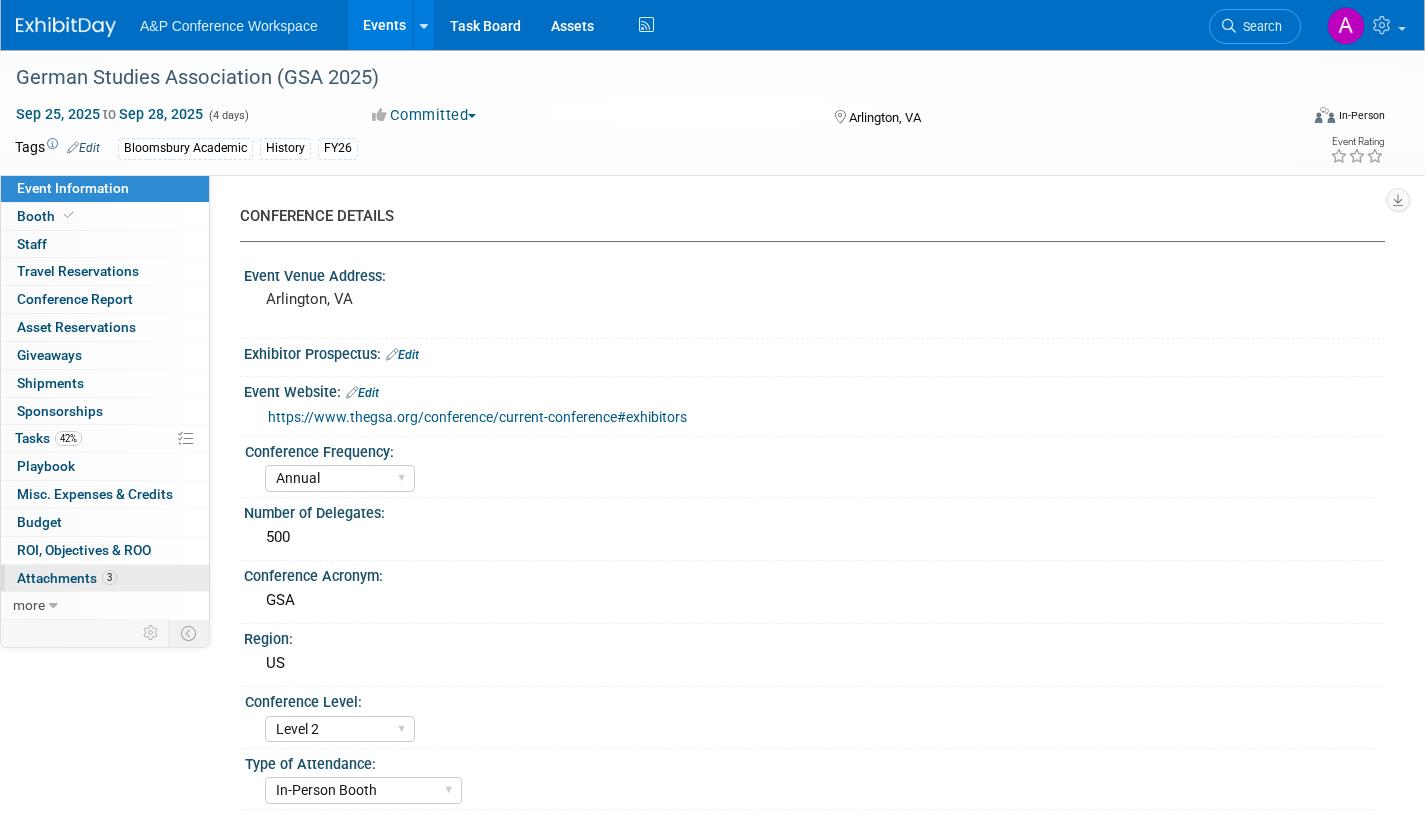 click on "Attachments 3" at bounding box center (67, 578) 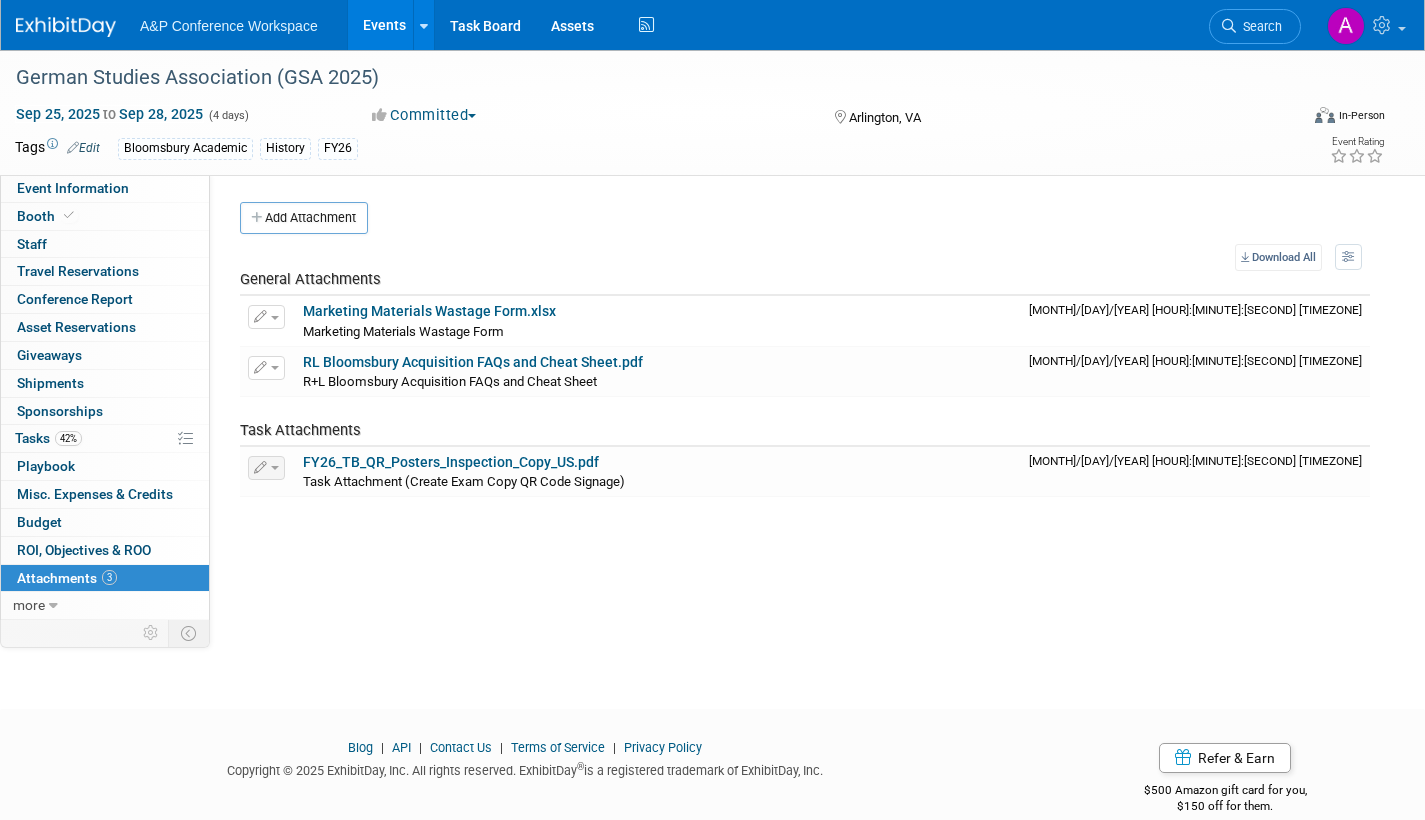 click on "Add Attachment" at bounding box center (304, 218) 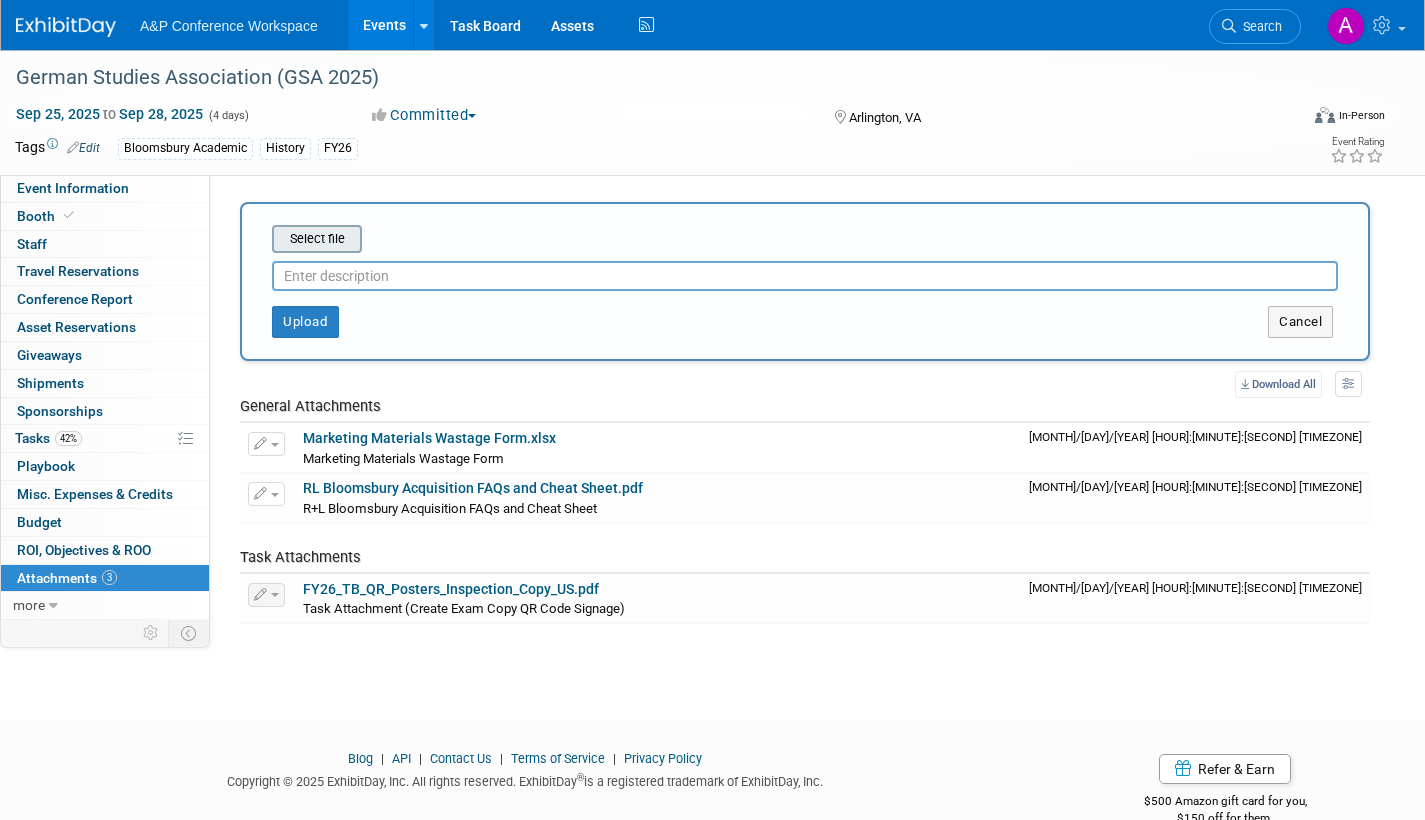 click at bounding box center (241, 239) 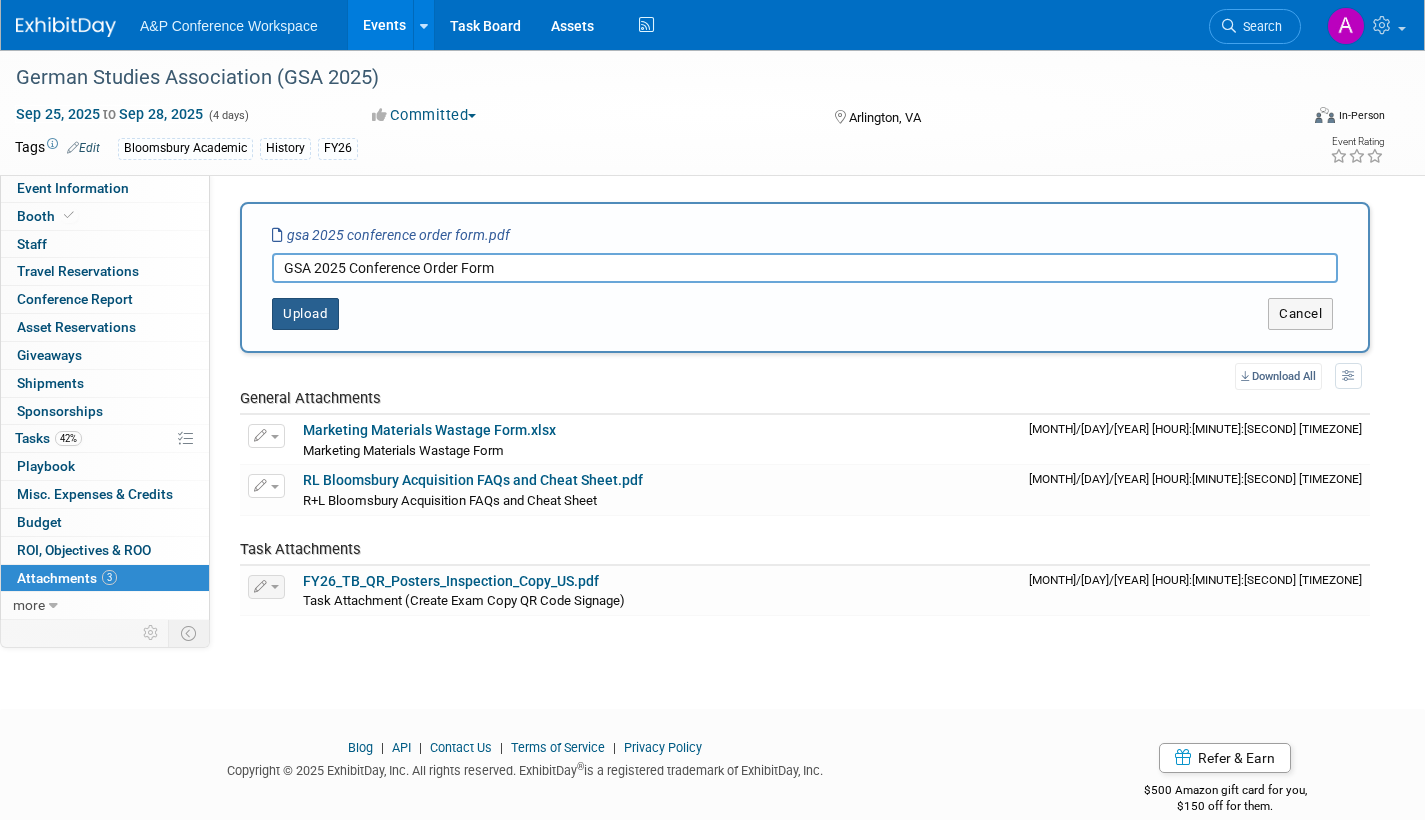 type on "GSA 2025 Conference Order Form" 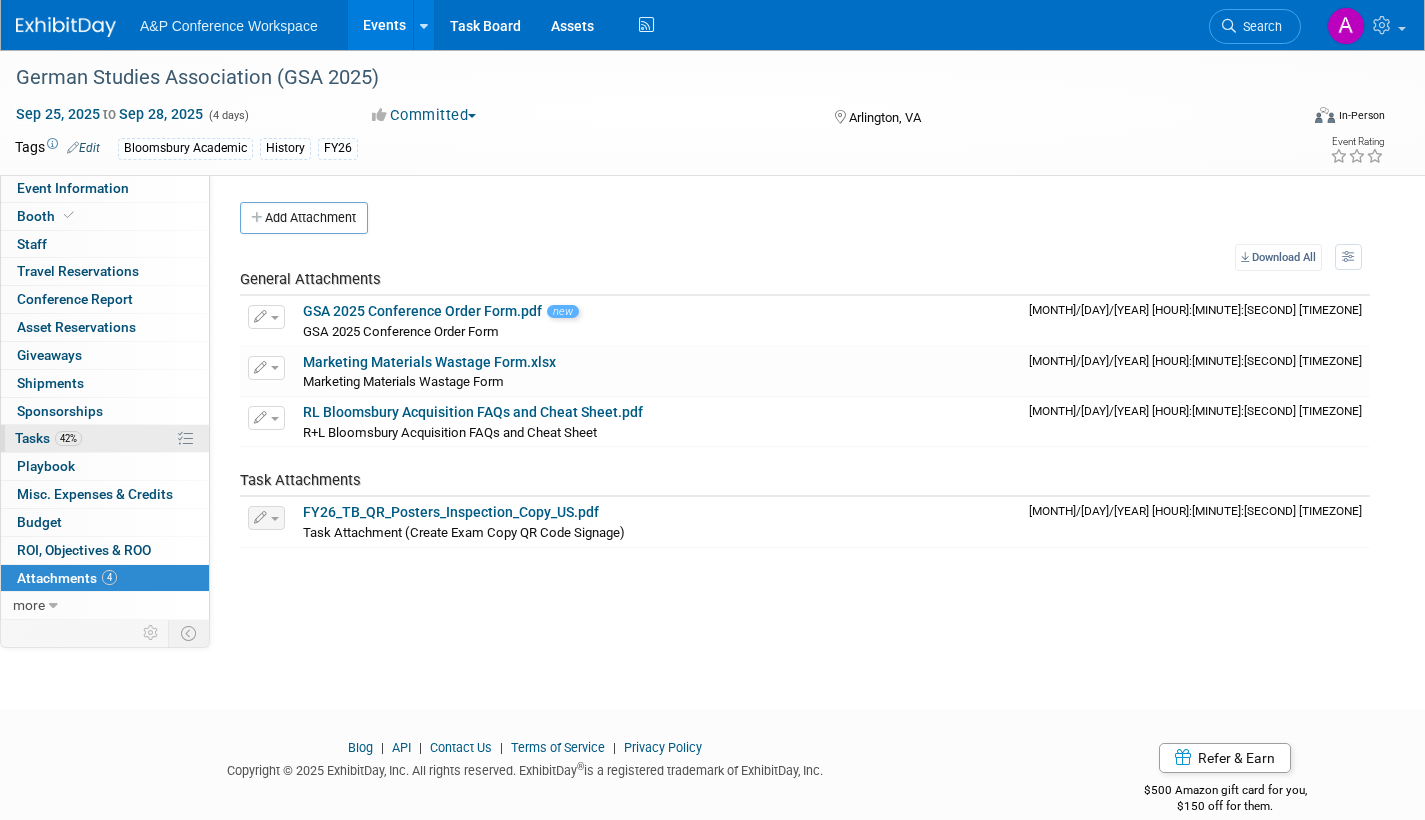 click on "Tasks 42%" at bounding box center [48, 438] 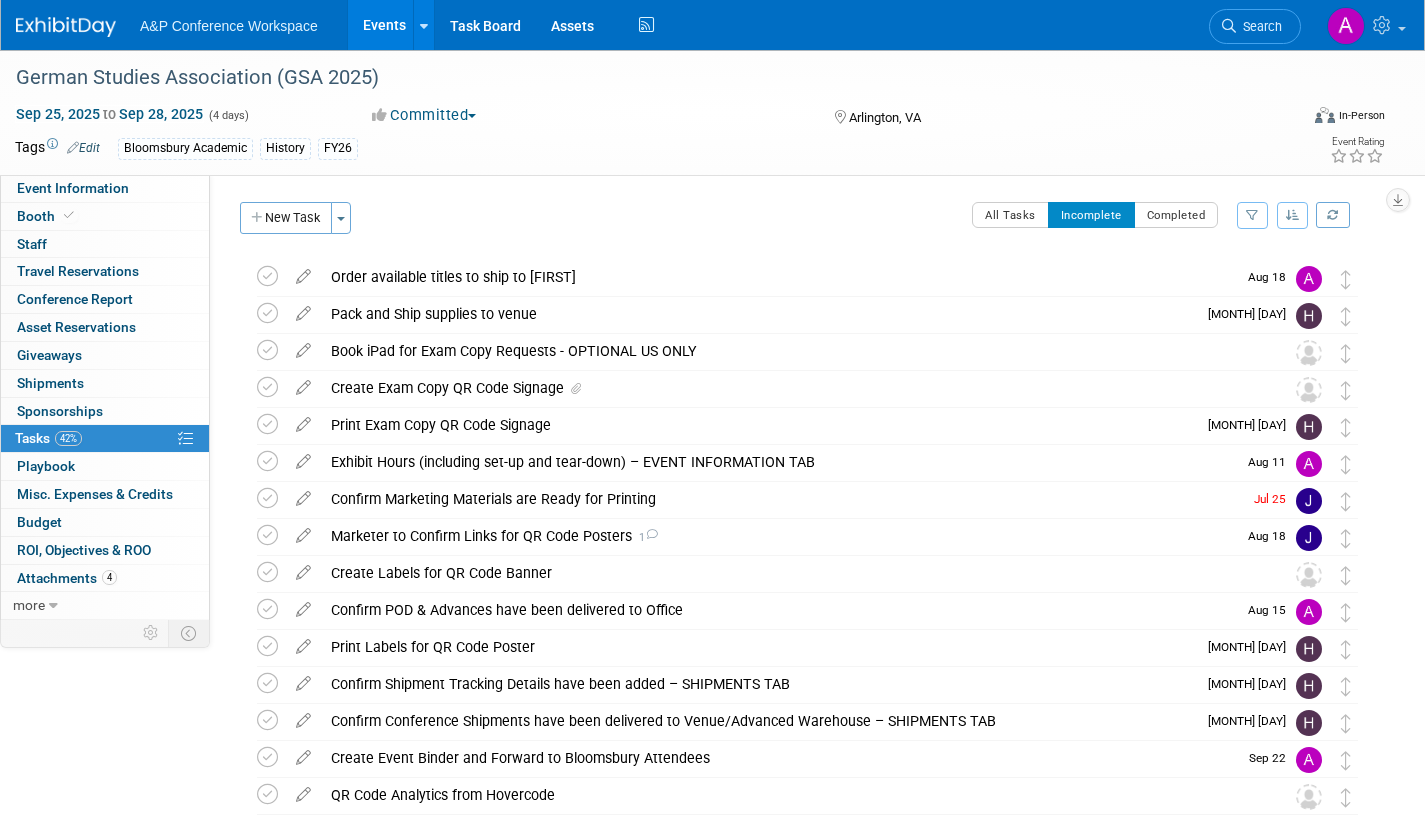 click on "Search" at bounding box center [1259, 26] 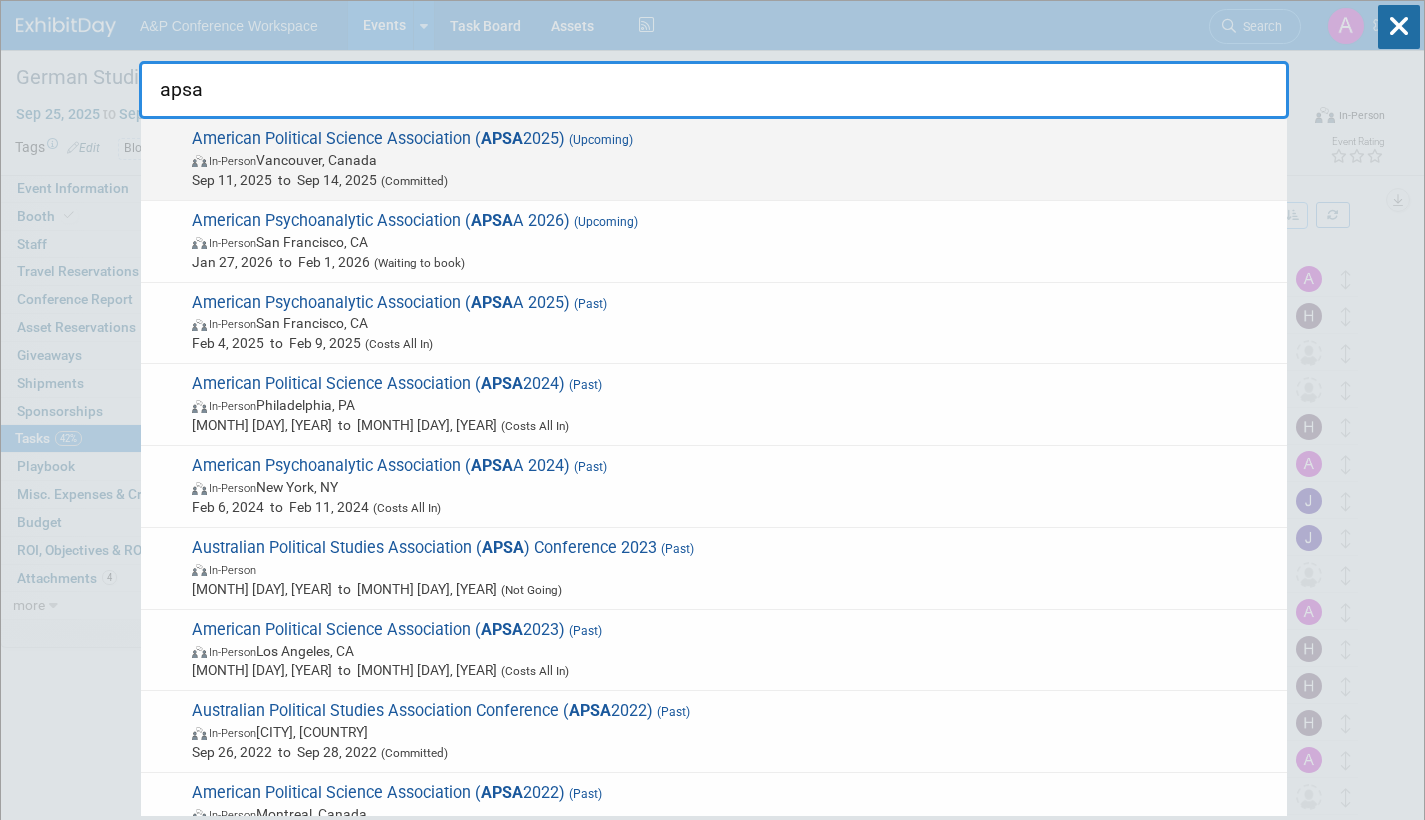type on "apsa" 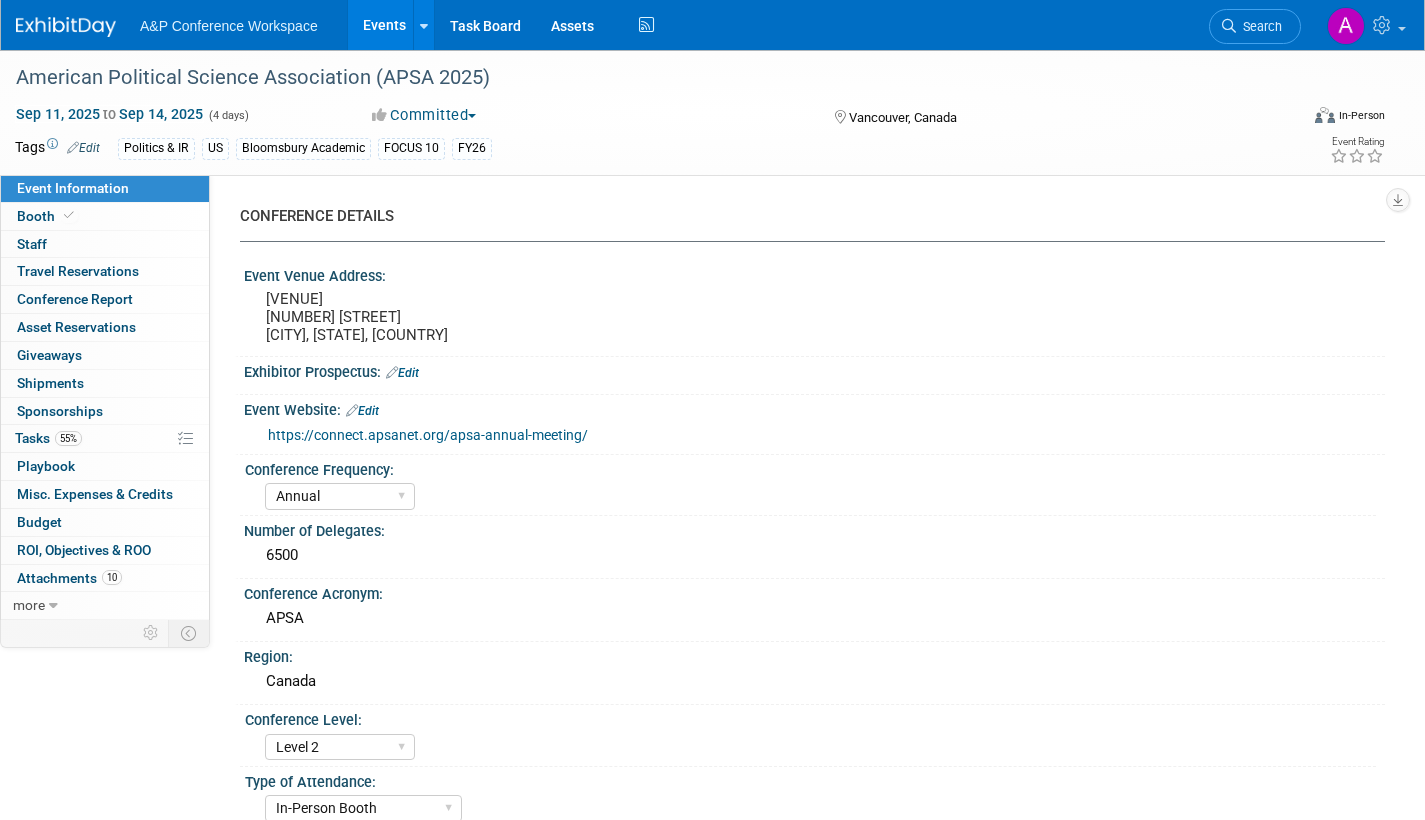 select on "Annual" 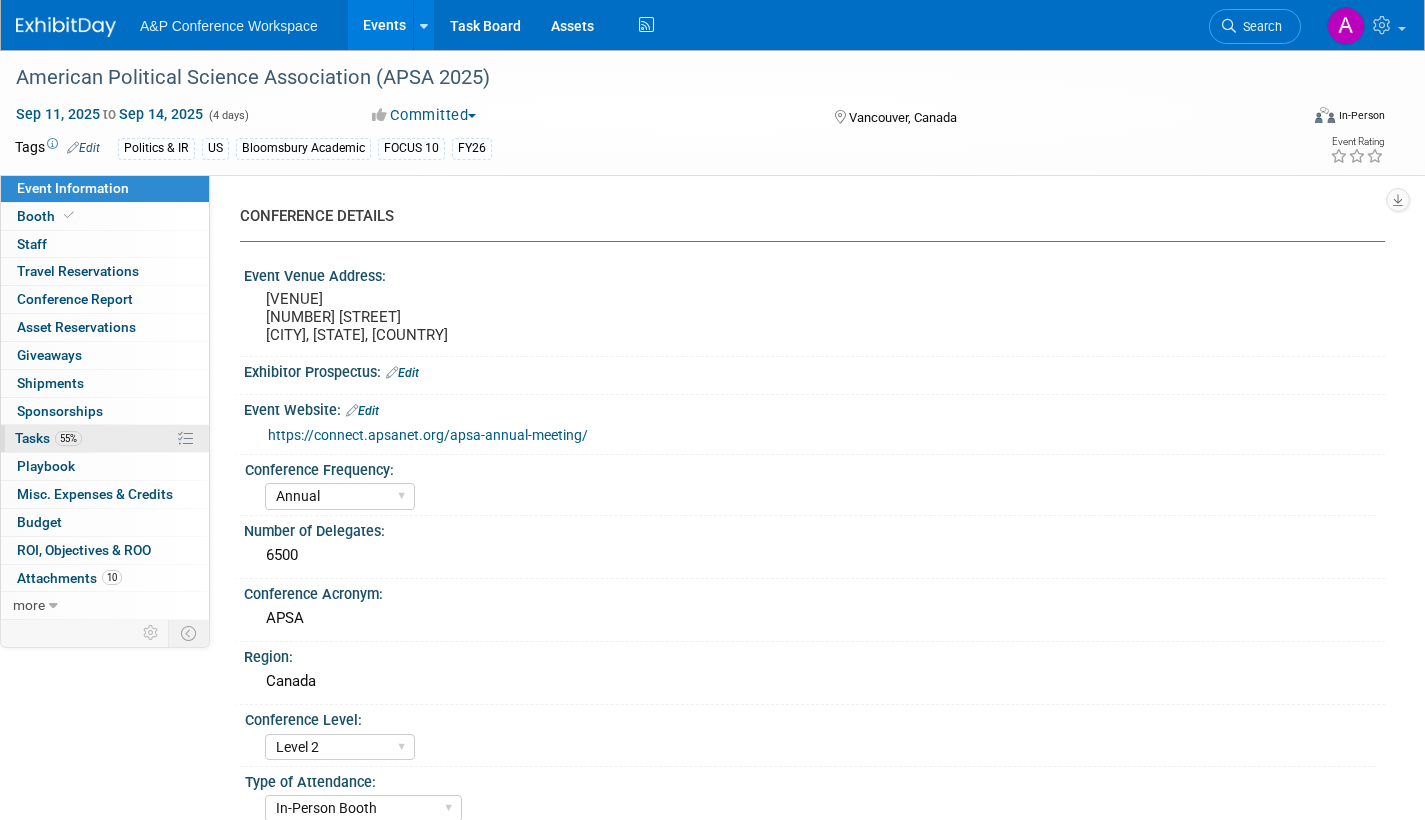 scroll, scrollTop: 0, scrollLeft: 0, axis: both 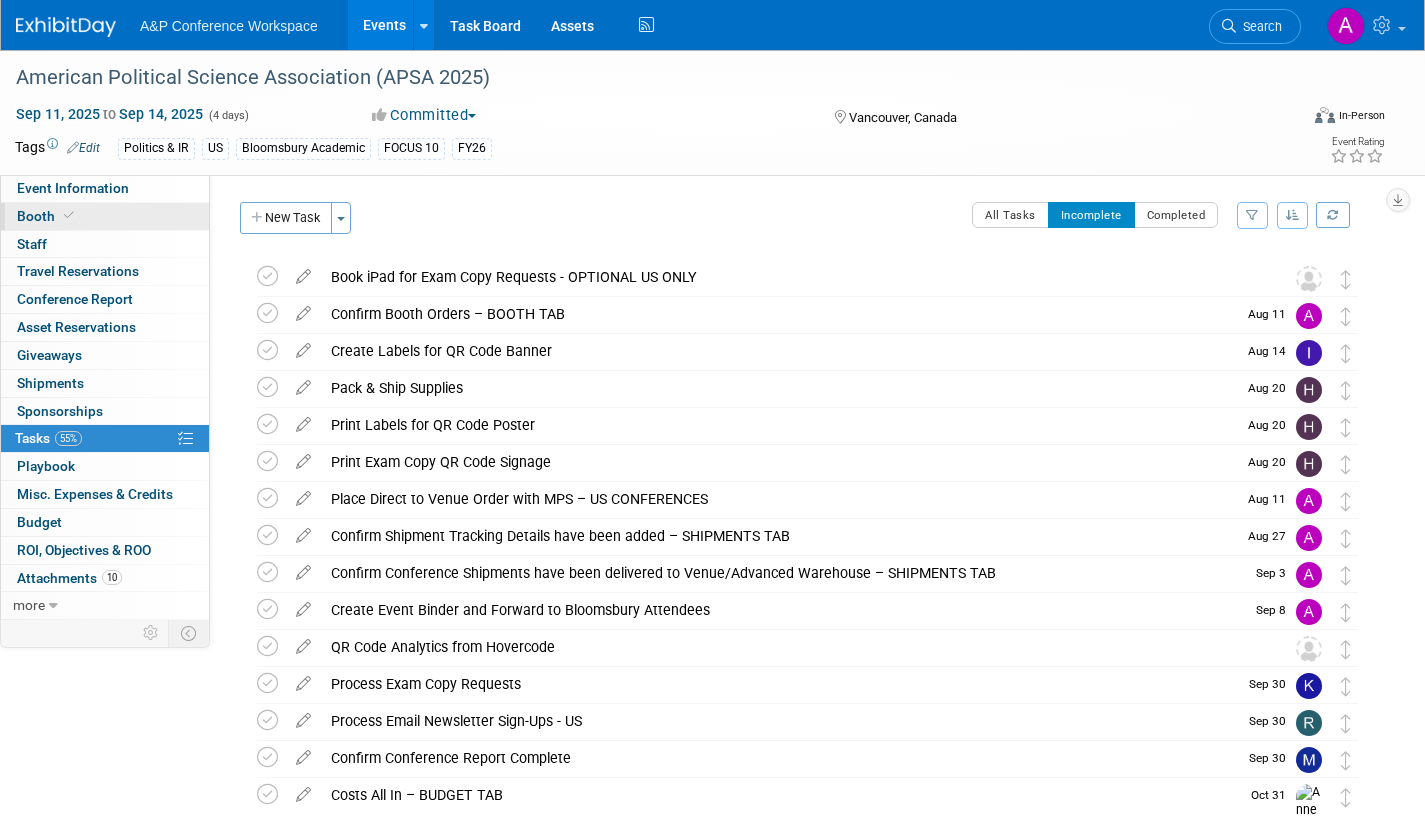 click on "Booth" at bounding box center [47, 216] 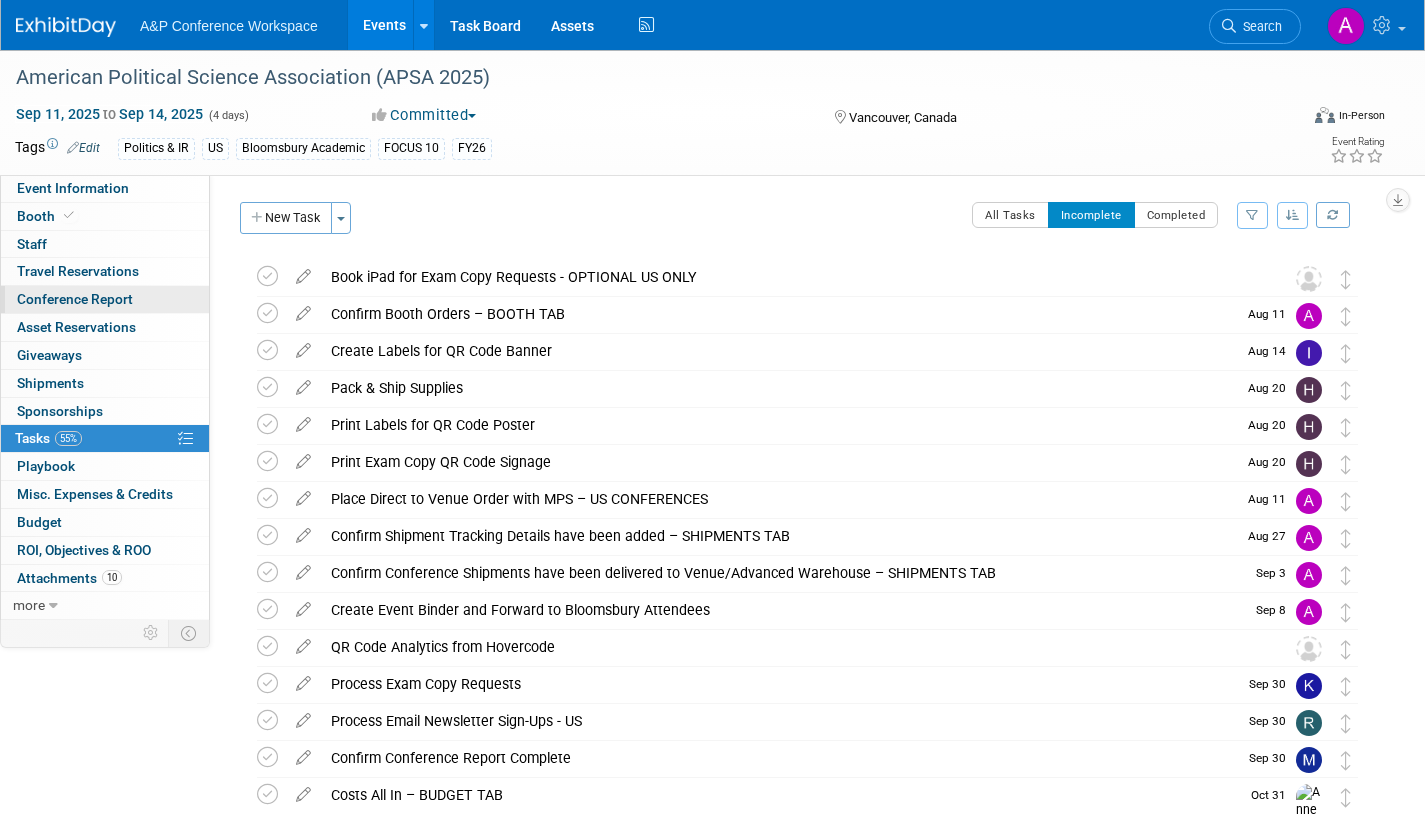 select on "CUAP" 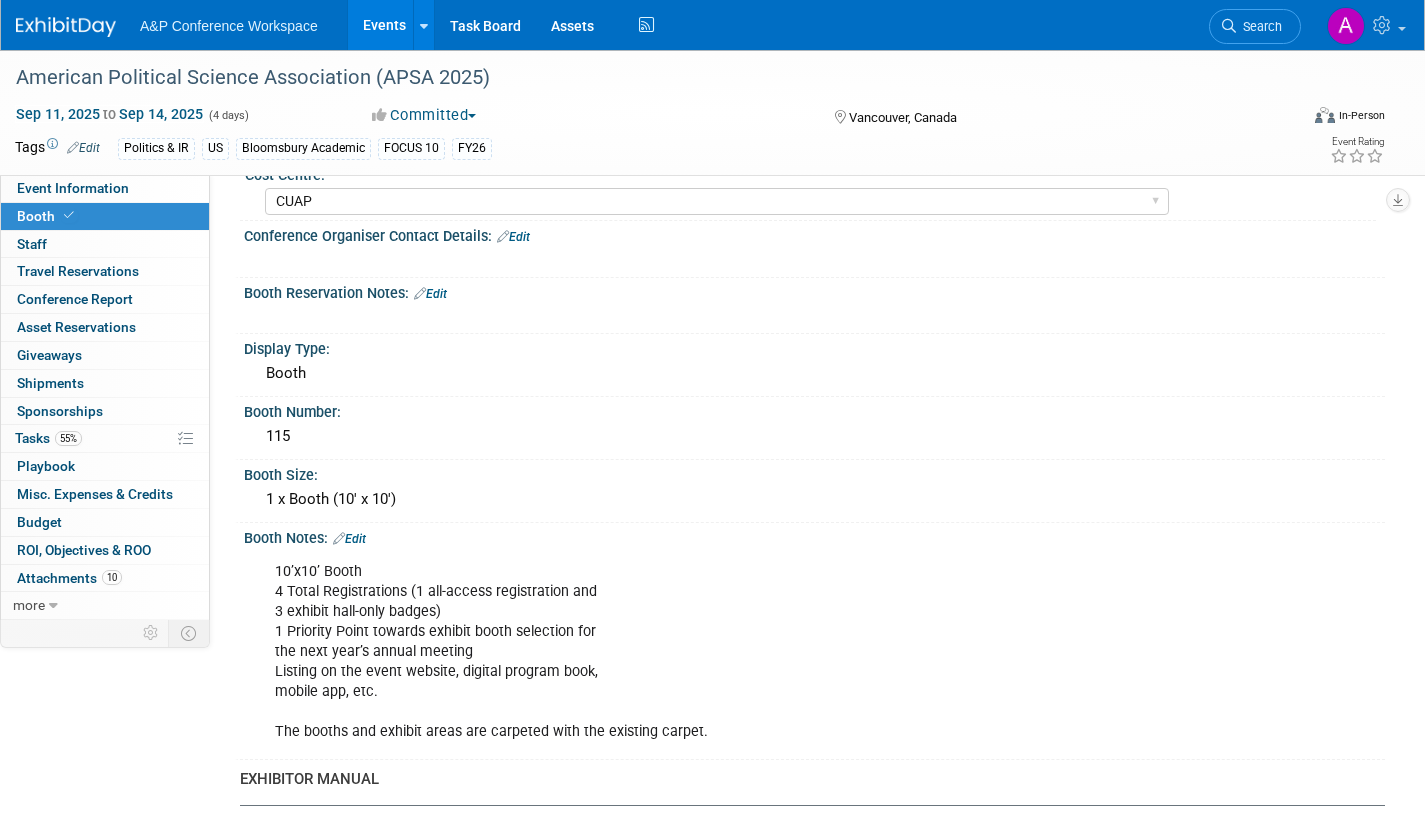 scroll, scrollTop: 200, scrollLeft: 0, axis: vertical 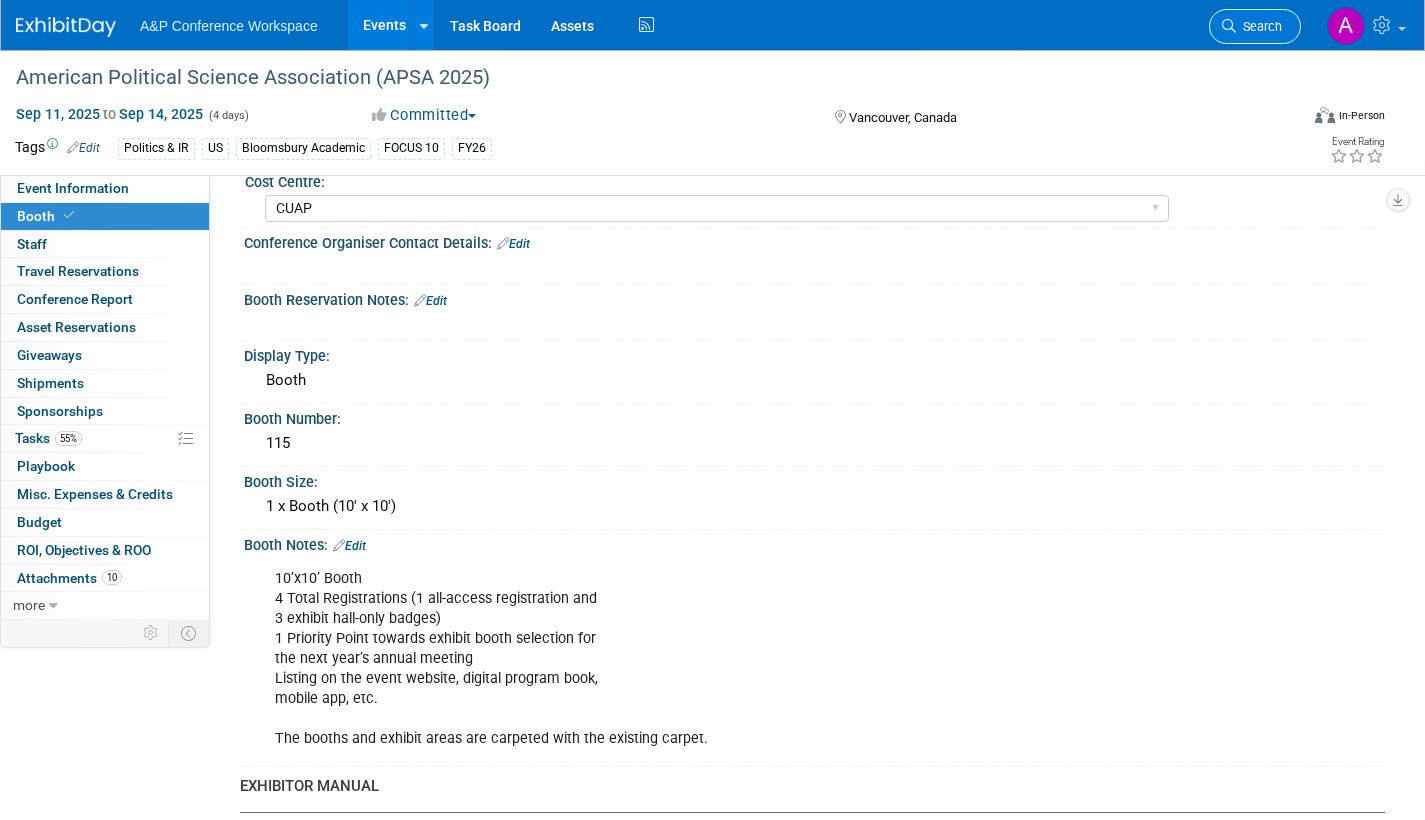 click on "Search" at bounding box center [1259, 26] 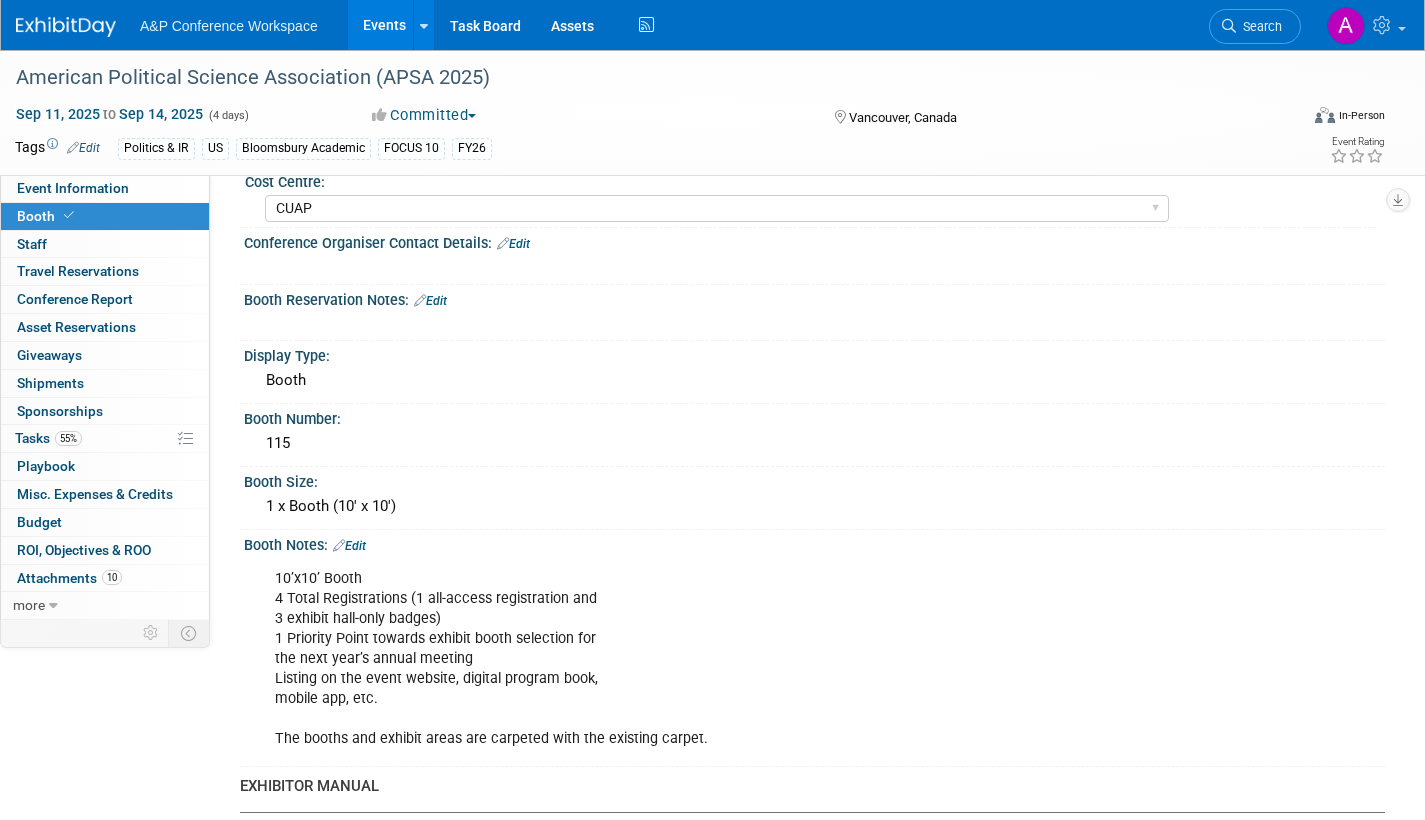 scroll, scrollTop: 0, scrollLeft: 0, axis: both 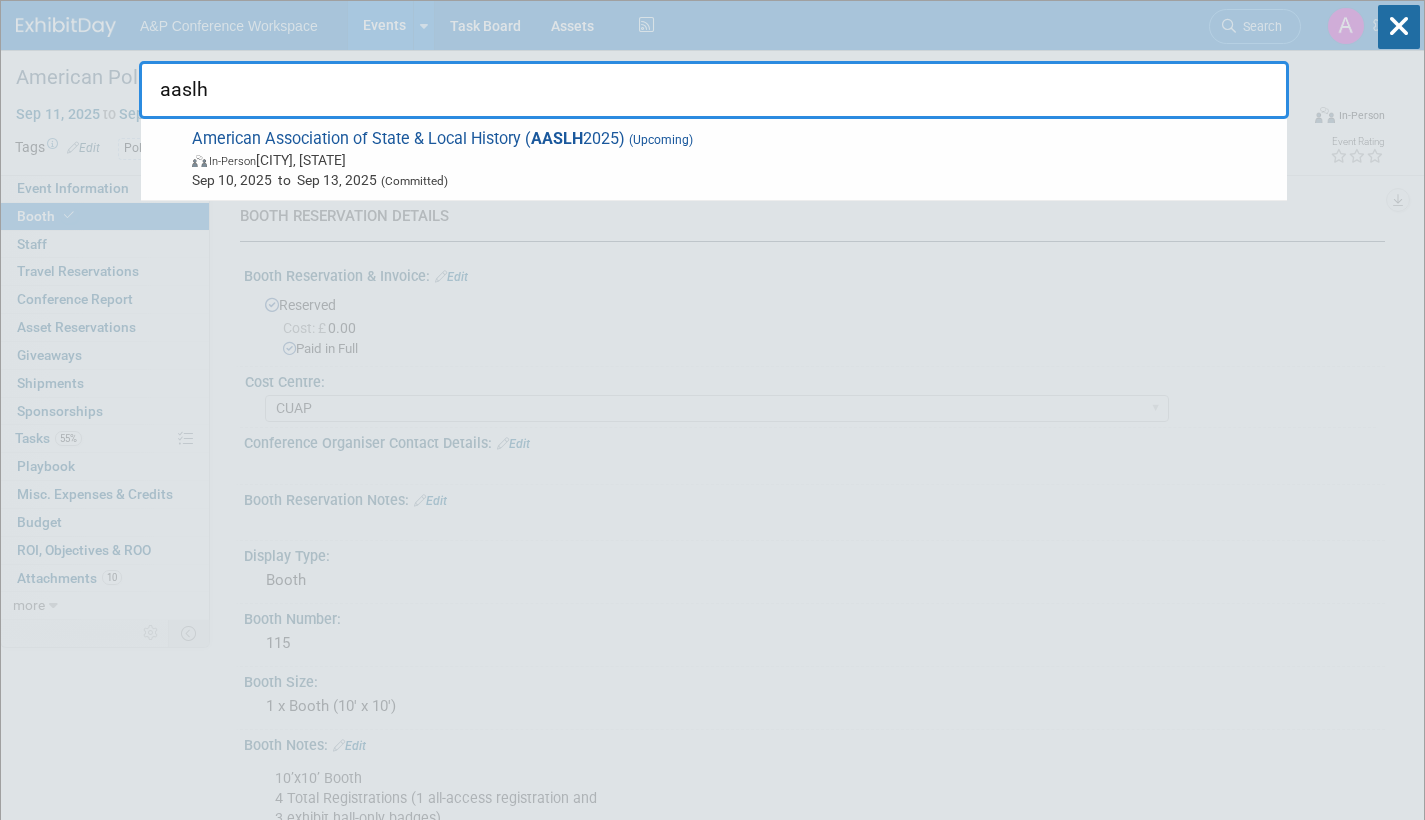 type on "aaslh" 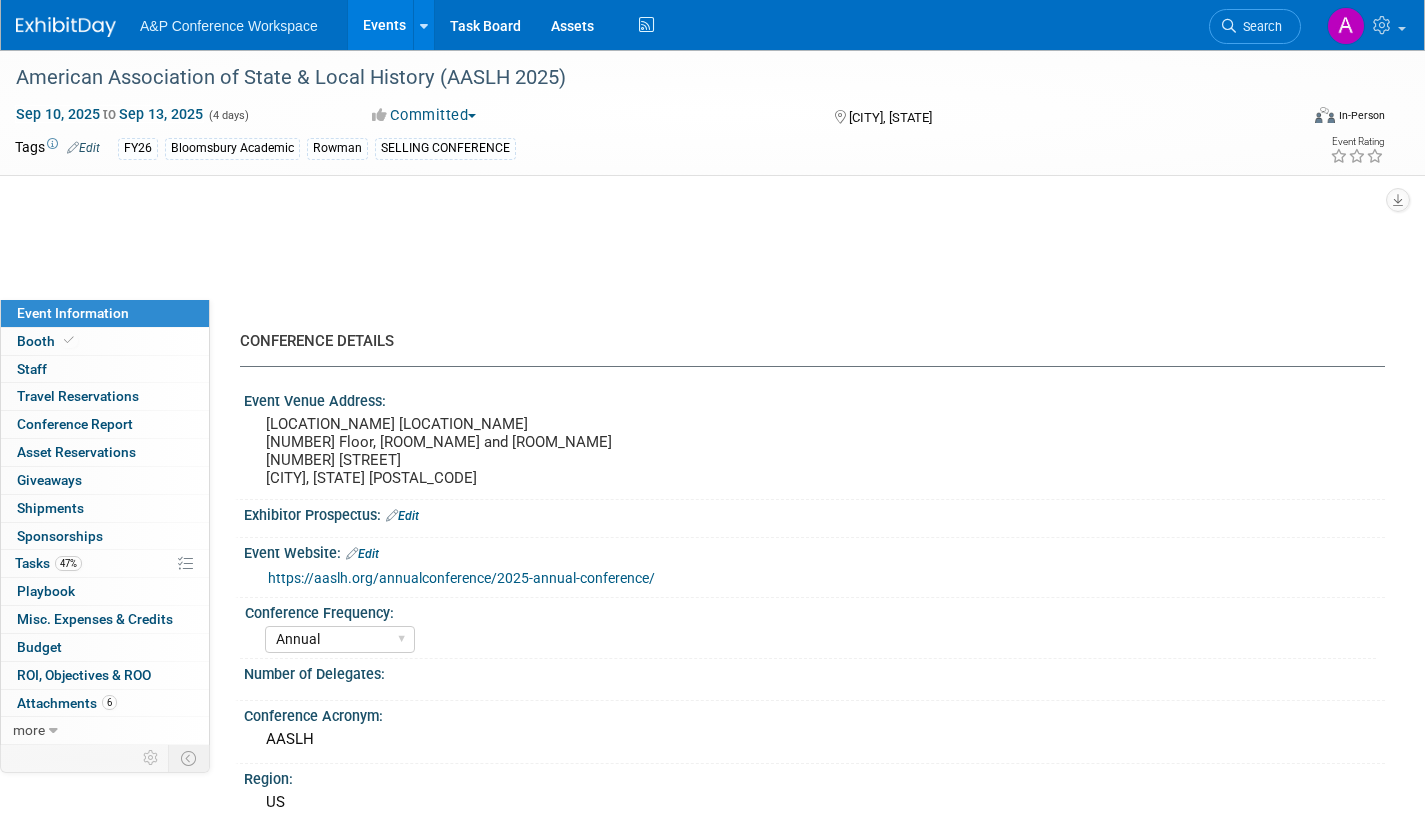 select on "Annual" 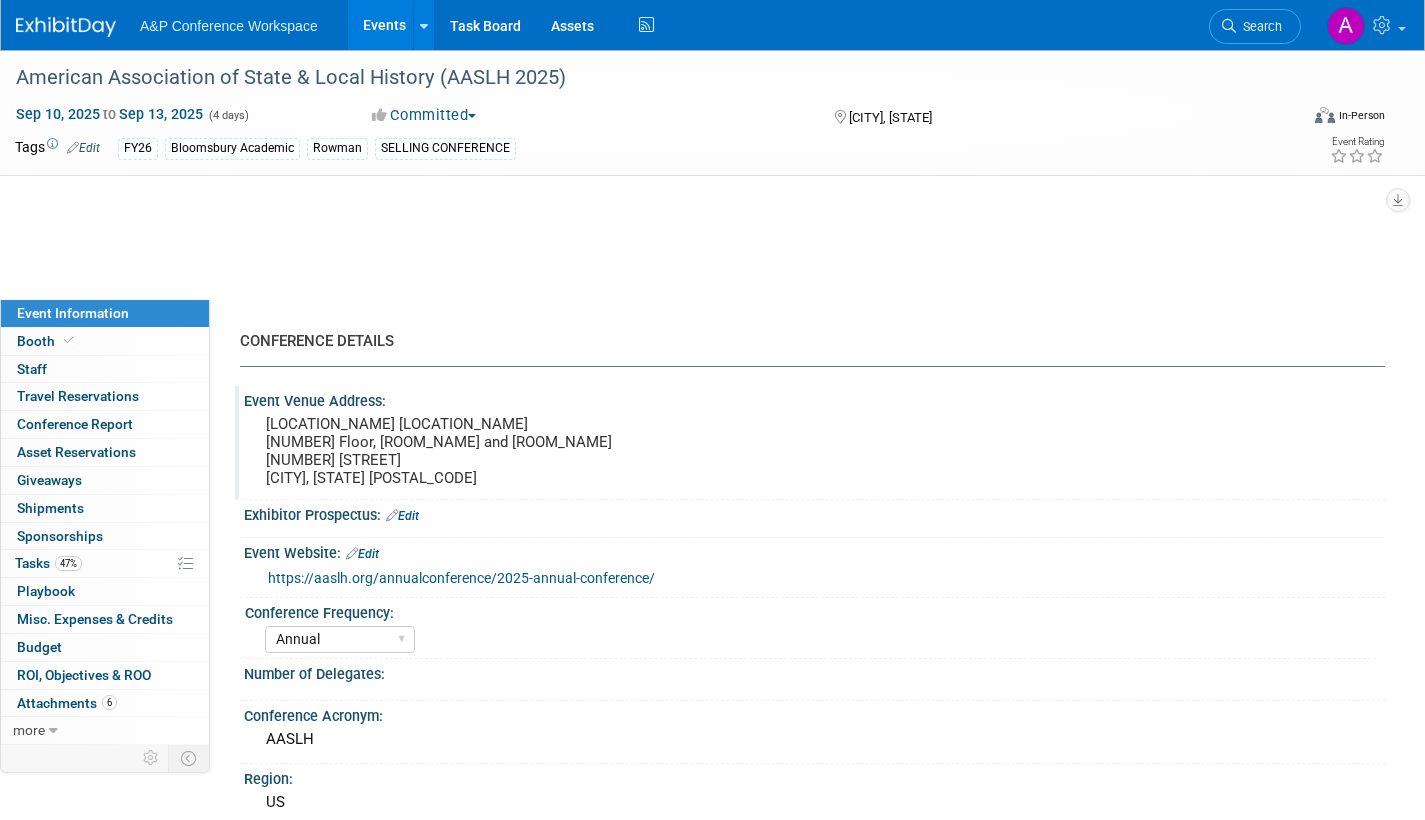 scroll, scrollTop: 0, scrollLeft: 0, axis: both 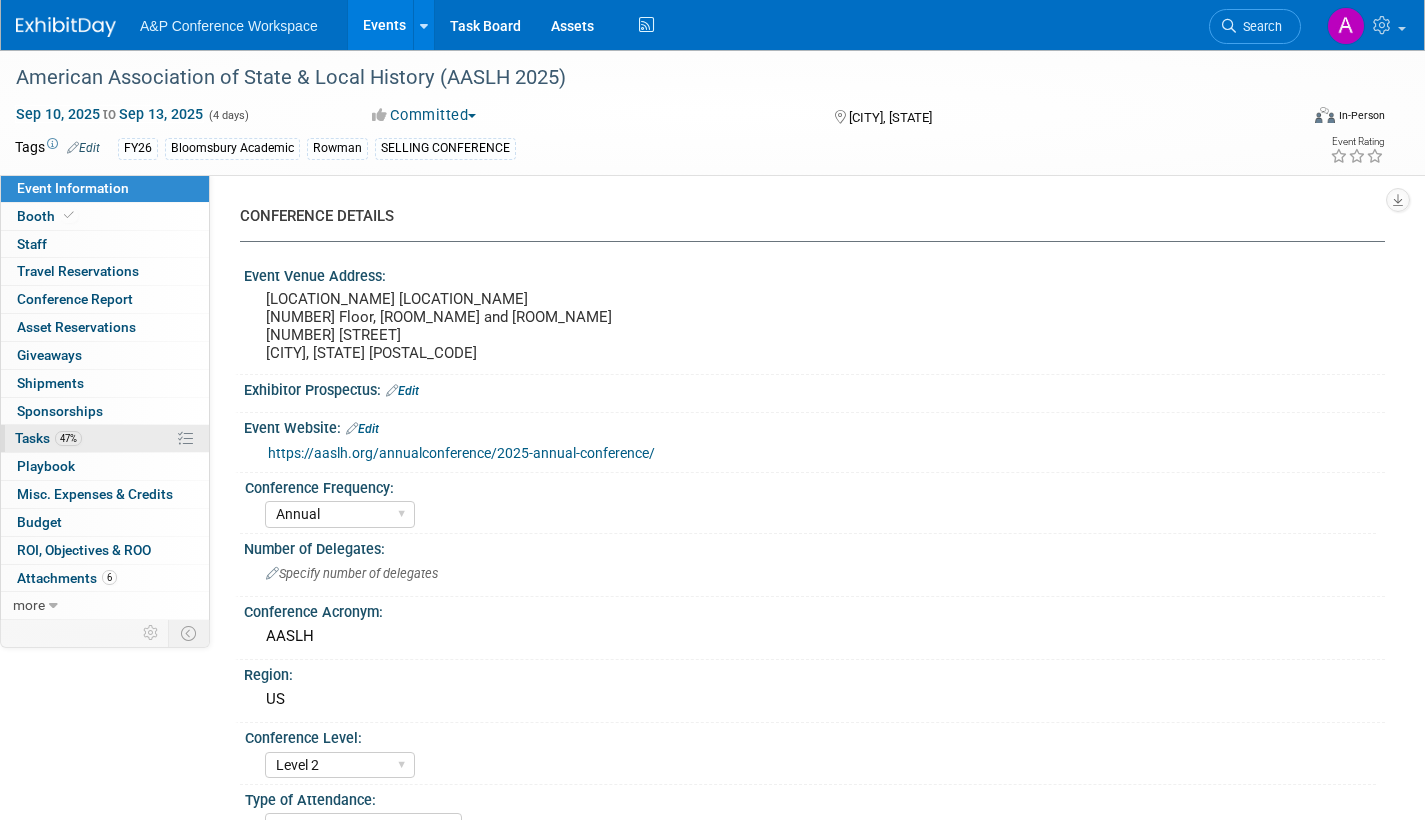 click on "Tasks 47%" at bounding box center (48, 438) 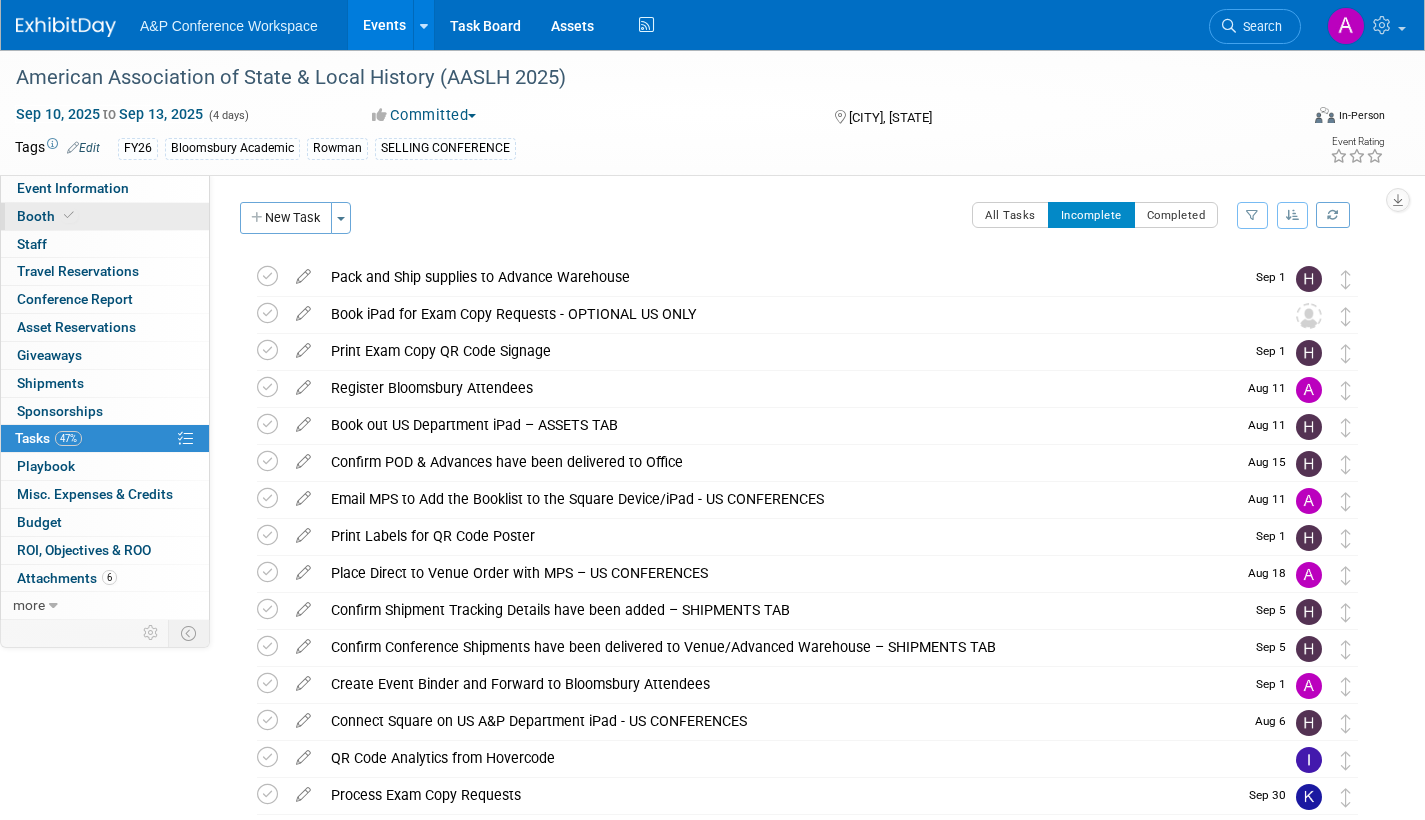 click on "Booth" at bounding box center (47, 216) 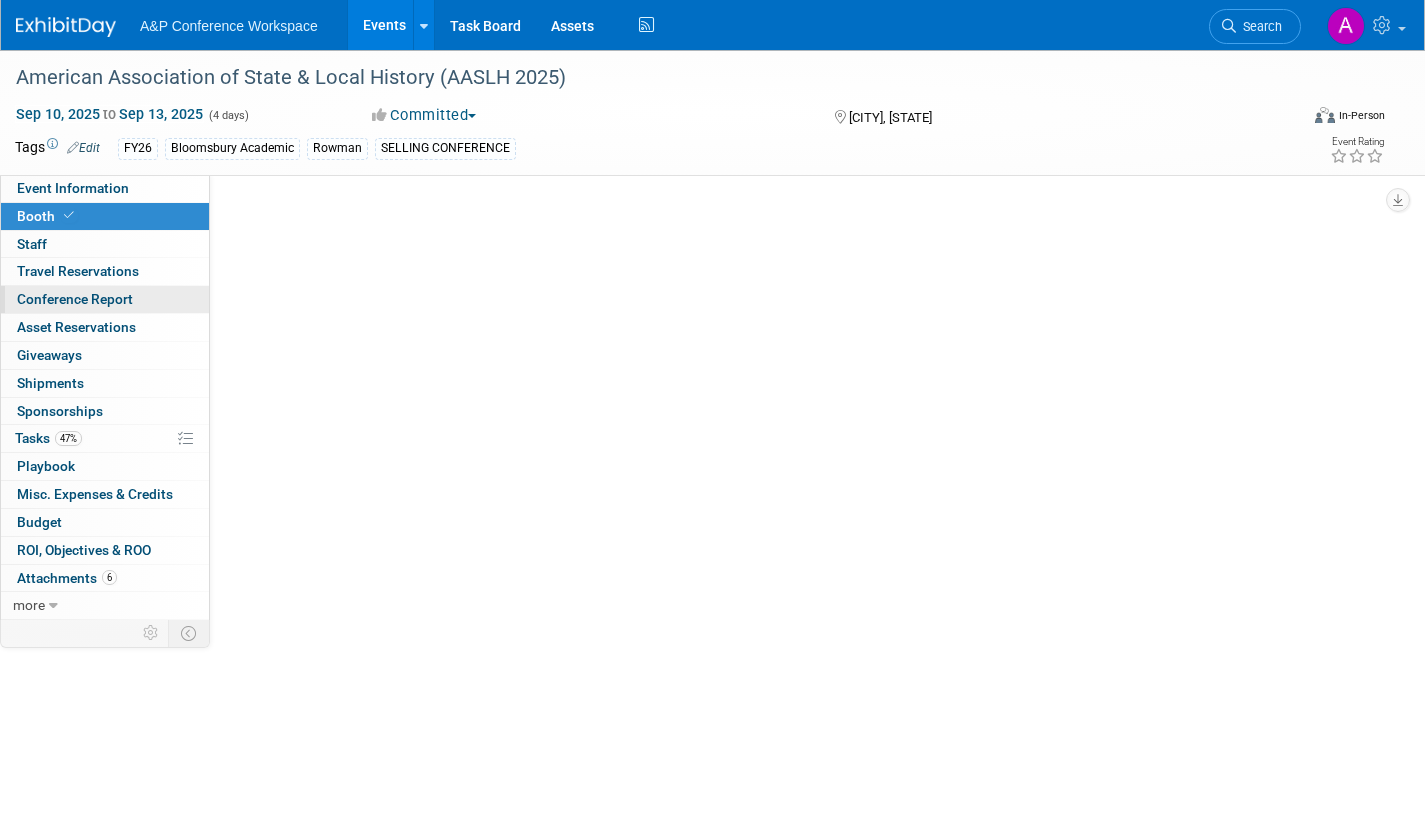 select on "RLKP" 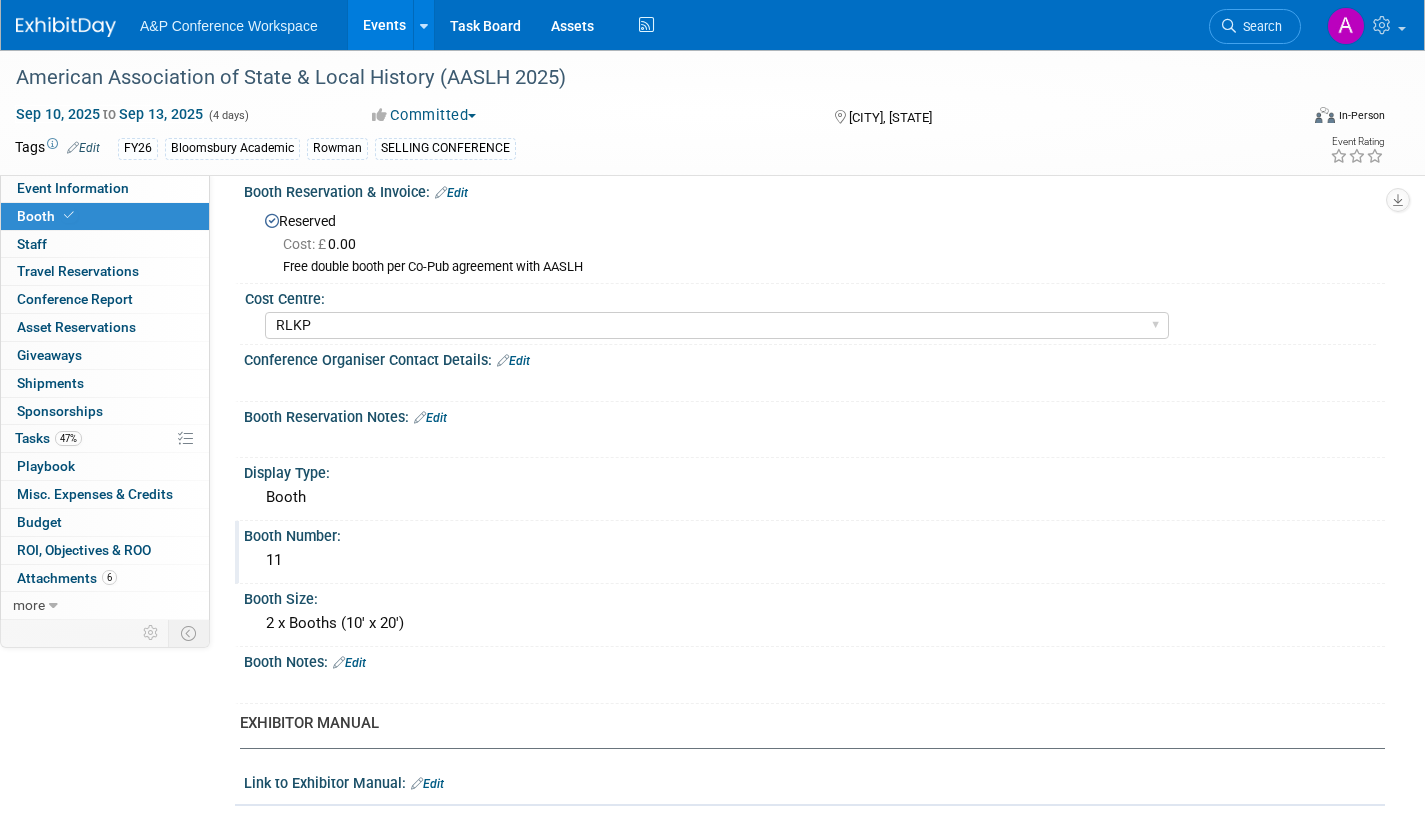 scroll, scrollTop: 0, scrollLeft: 0, axis: both 